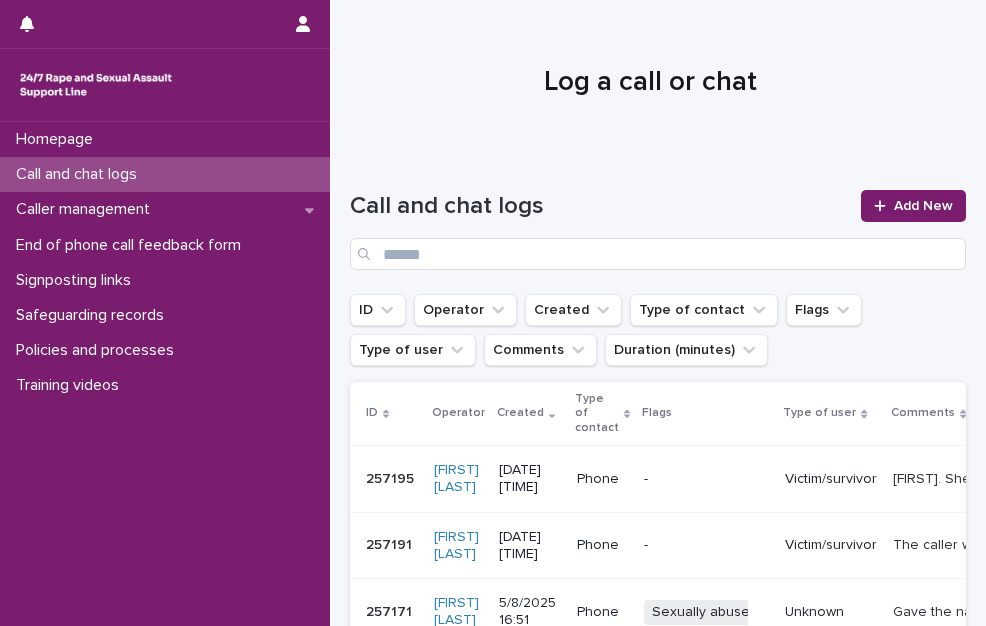 scroll, scrollTop: 0, scrollLeft: 0, axis: both 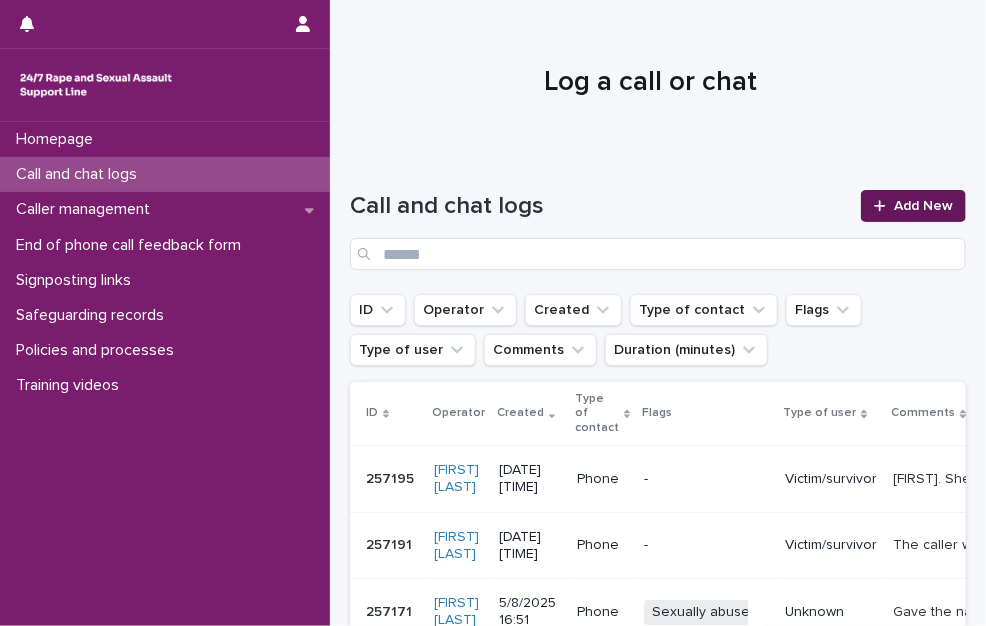 click on "Add New" at bounding box center (913, 206) 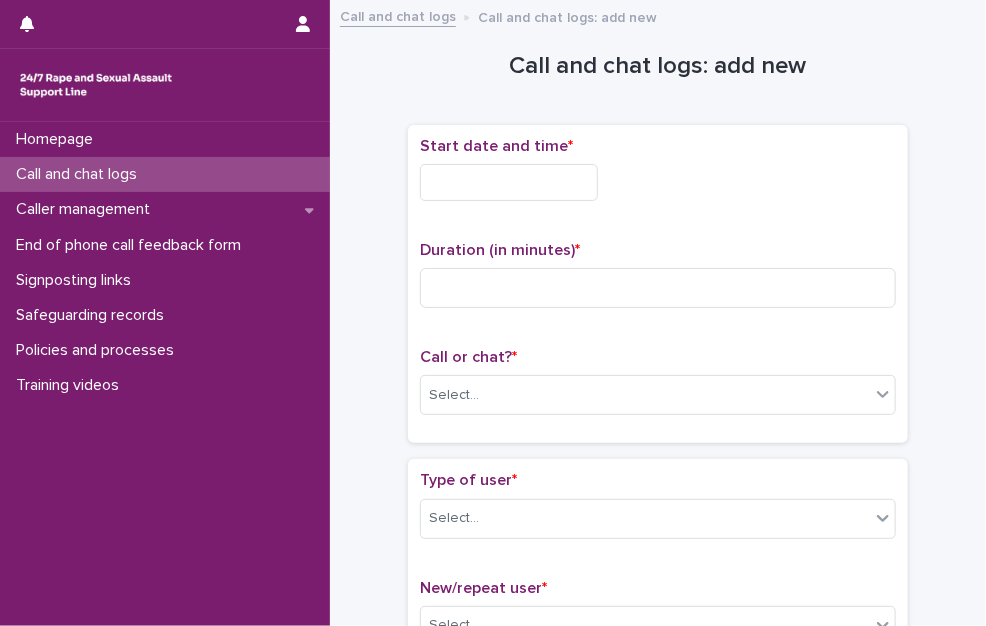 click at bounding box center [509, 182] 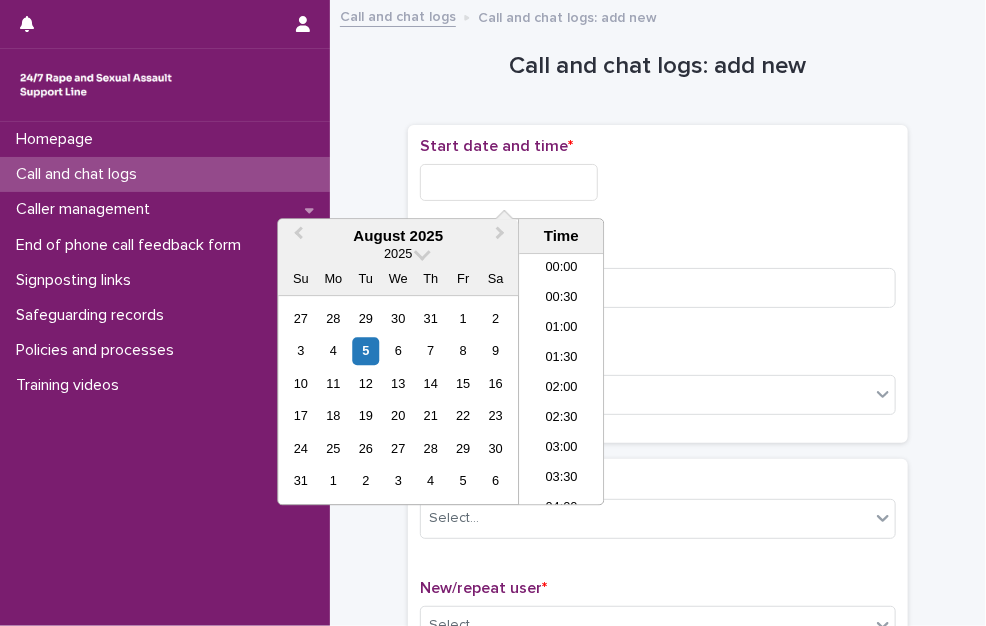 scroll, scrollTop: 1120, scrollLeft: 0, axis: vertical 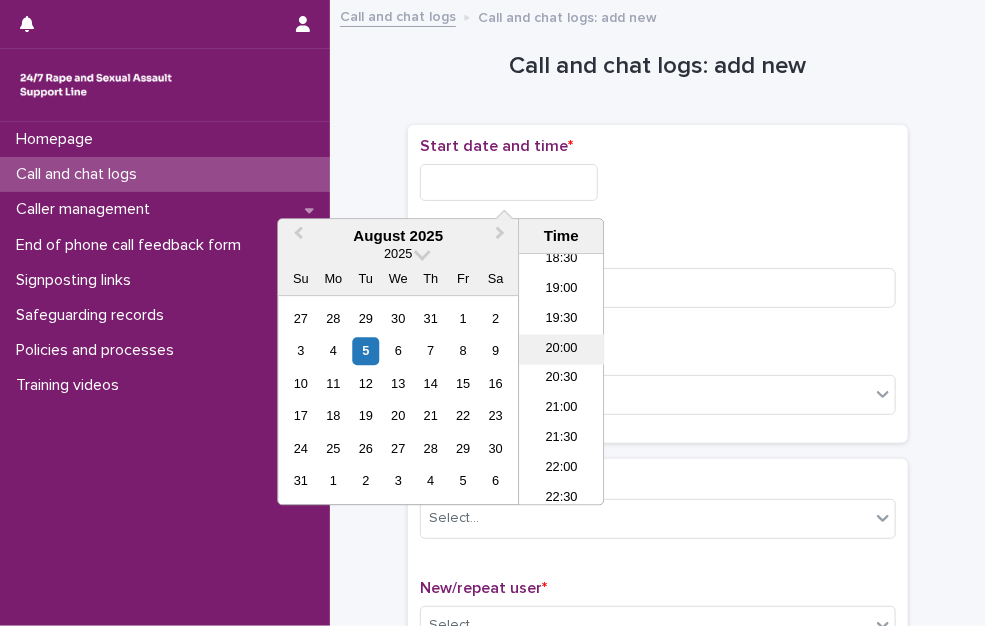 click on "20:00" at bounding box center [561, 350] 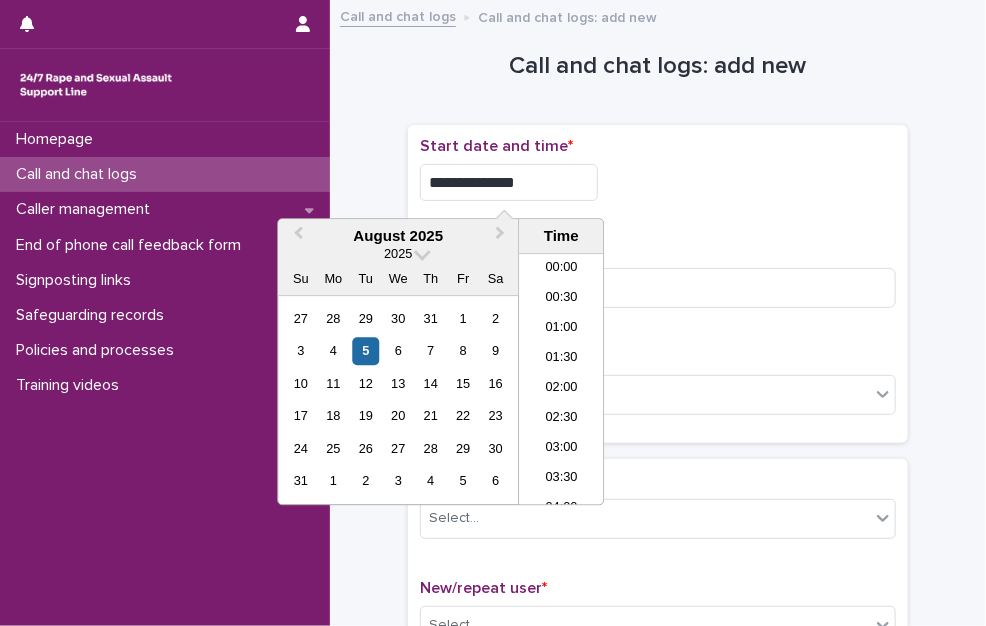 click on "**********" at bounding box center (509, 182) 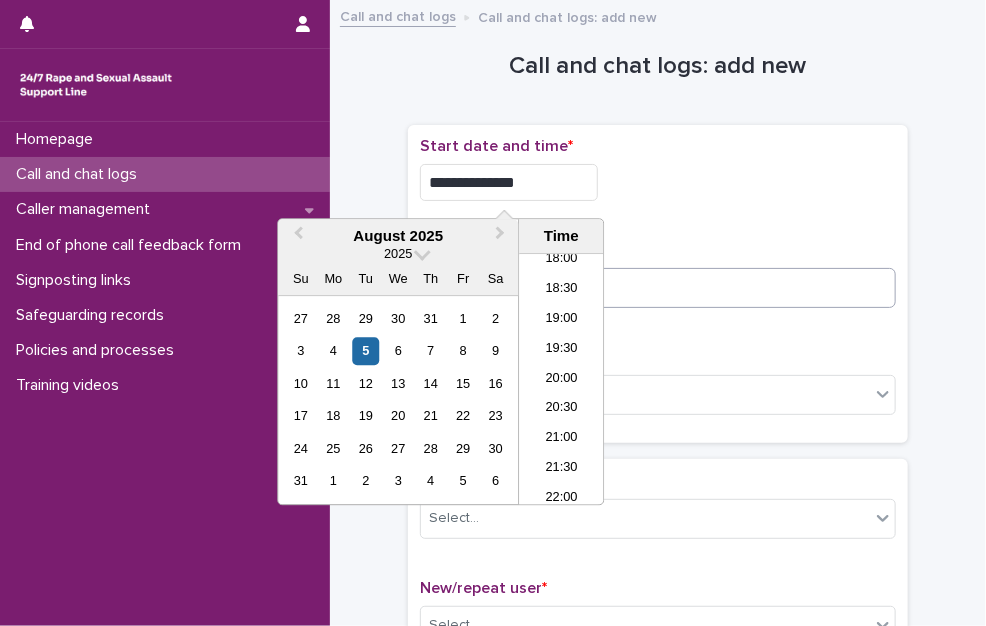 type on "**********" 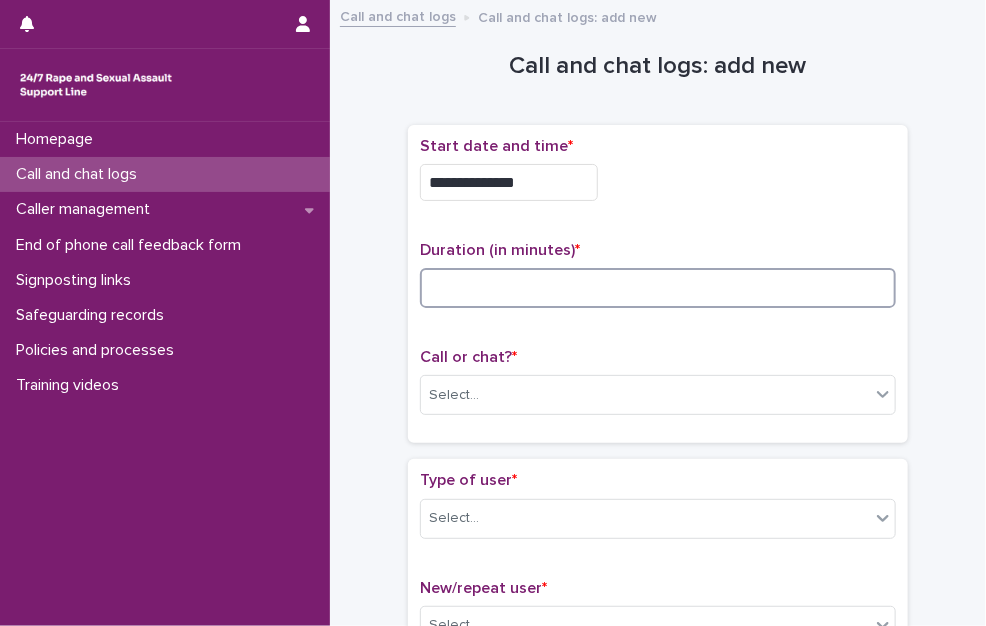 click at bounding box center (658, 288) 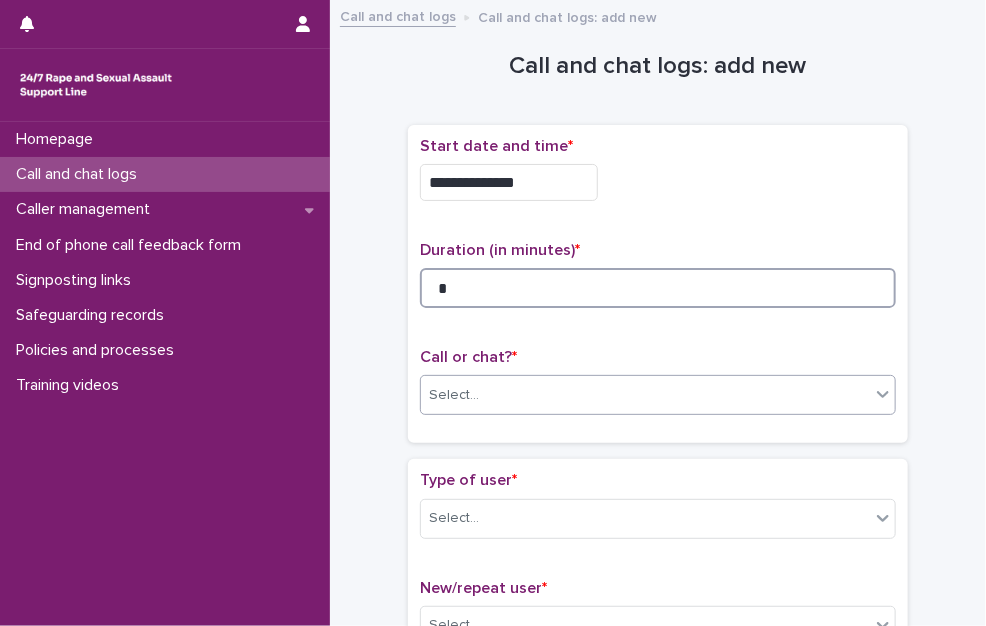 type on "*" 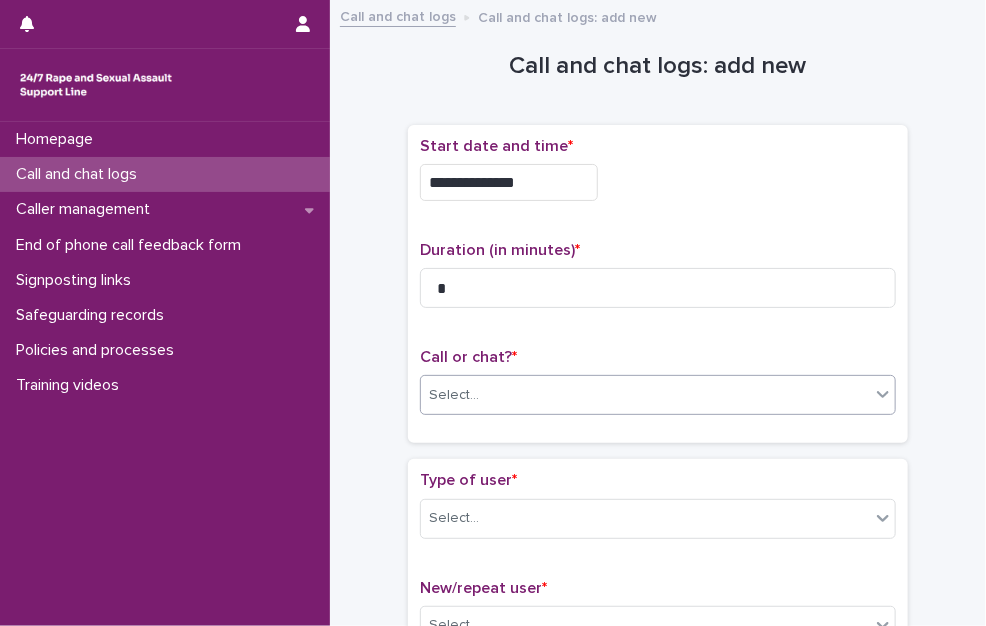 click on "Select..." at bounding box center (645, 395) 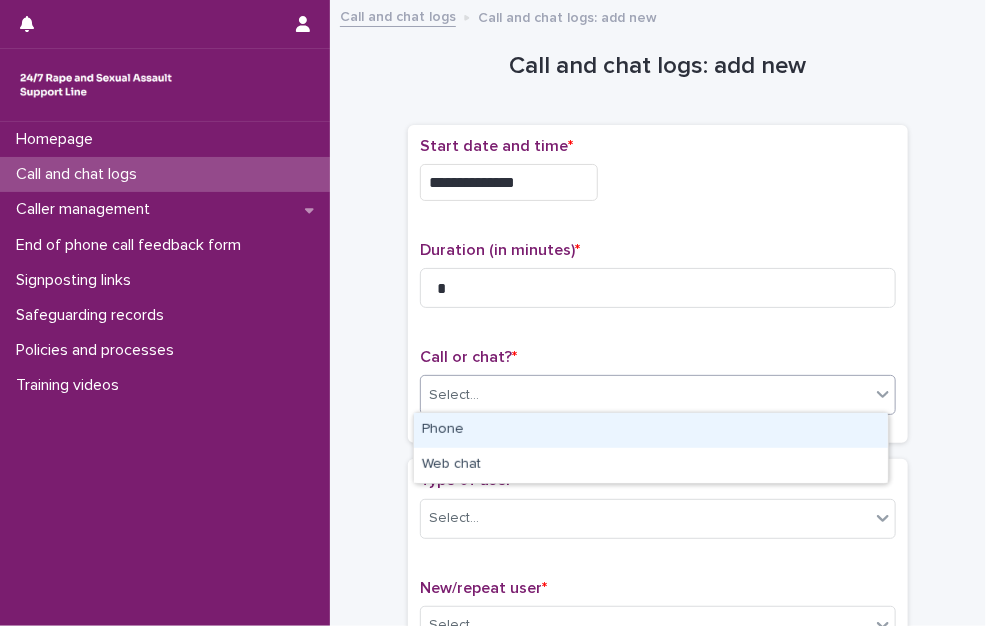 drag, startPoint x: 544, startPoint y: 432, endPoint x: 494, endPoint y: 489, distance: 75.82216 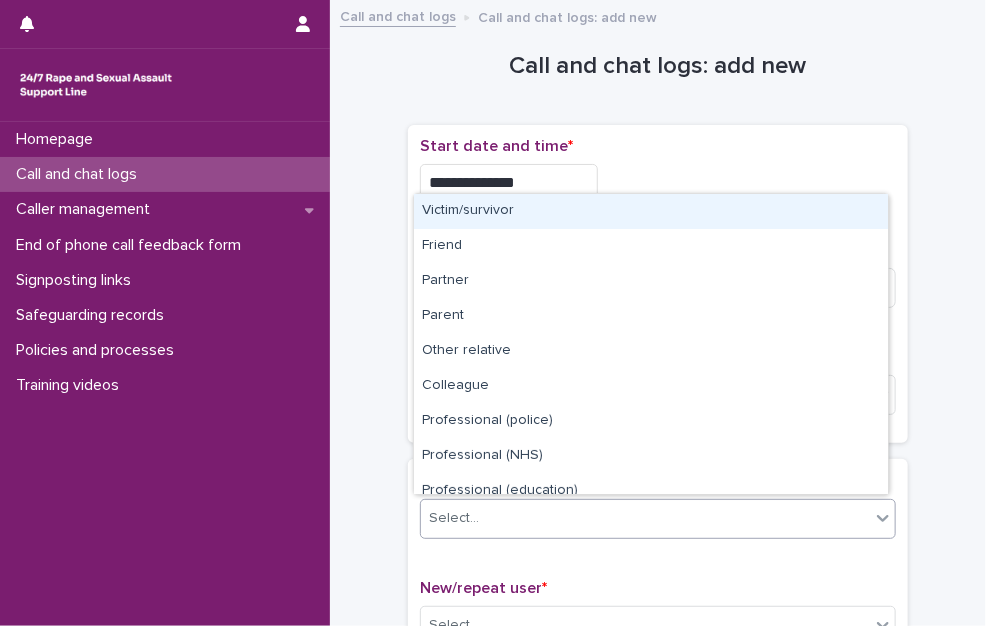 click on "Select..." at bounding box center (645, 518) 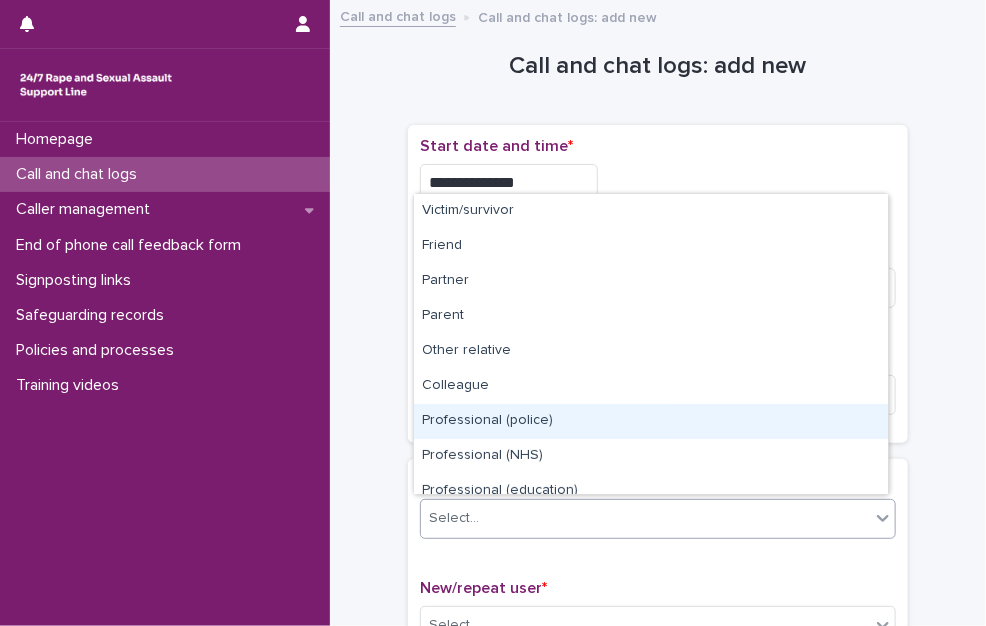 scroll, scrollTop: 224, scrollLeft: 0, axis: vertical 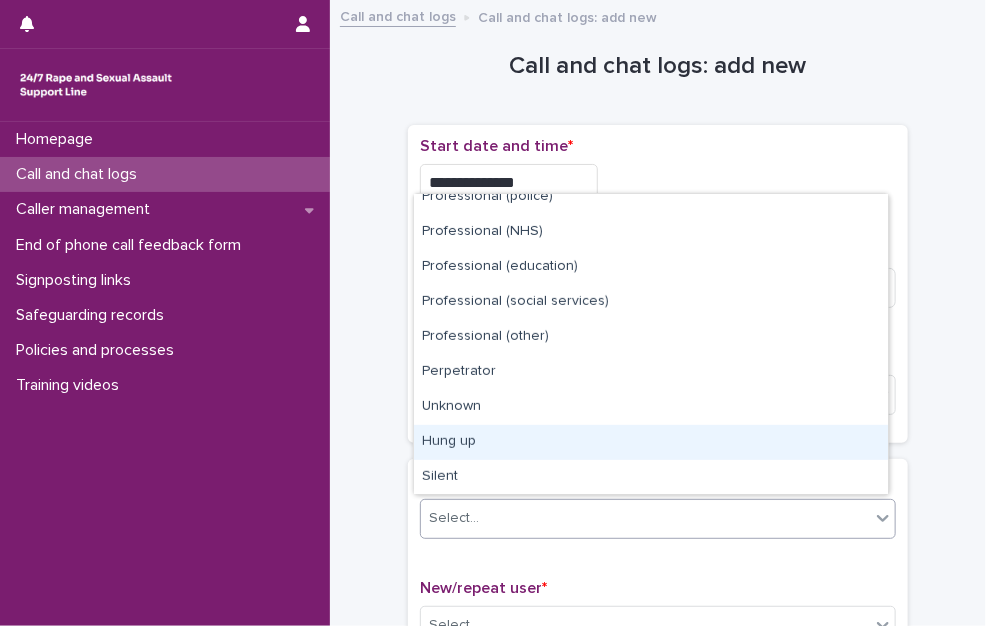 click on "Hung up" at bounding box center (651, 442) 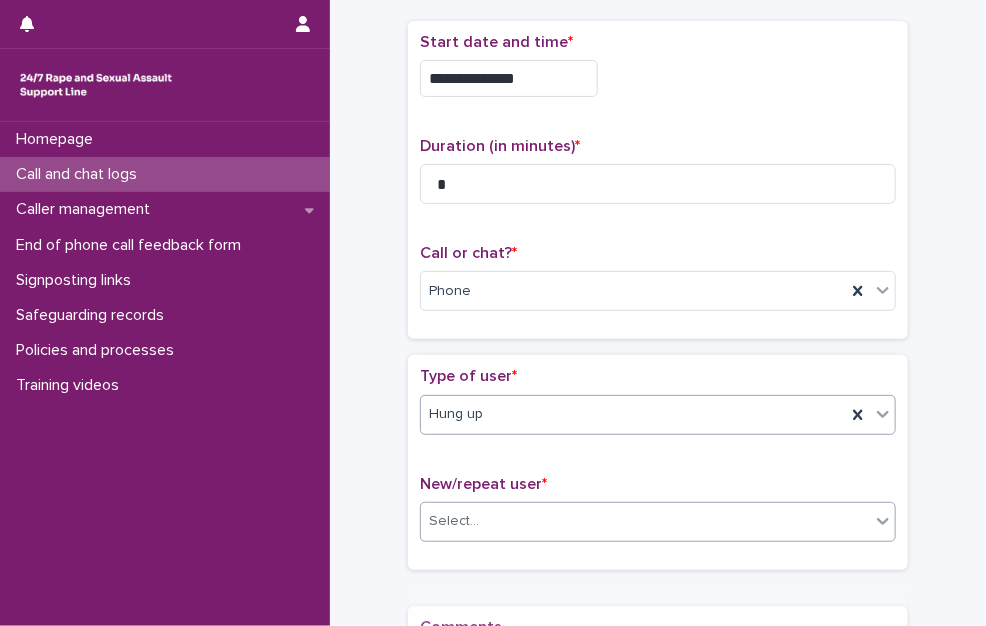 scroll, scrollTop: 104, scrollLeft: 0, axis: vertical 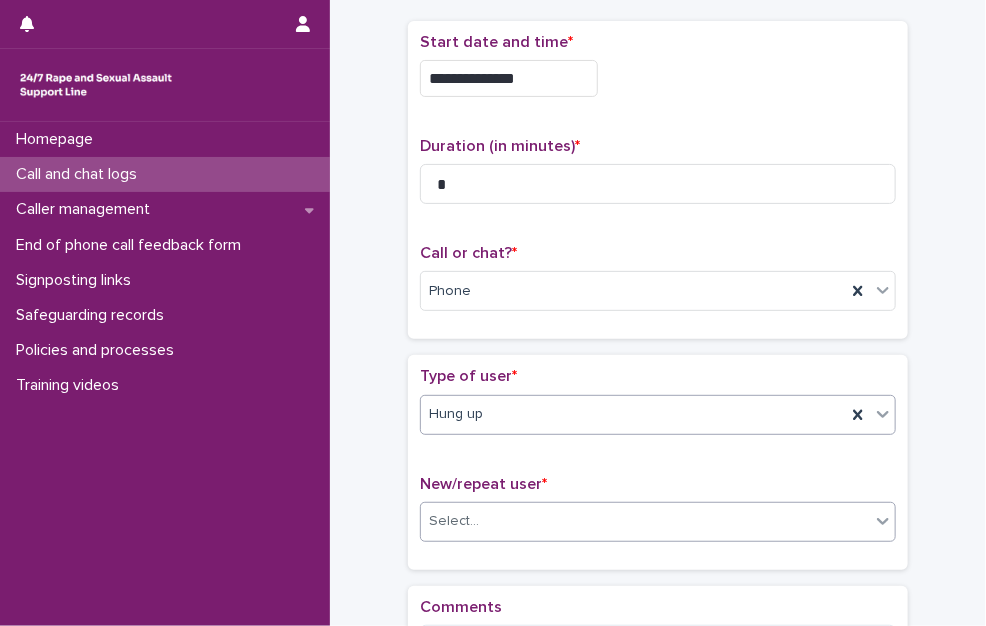 click on "Select..." at bounding box center [645, 521] 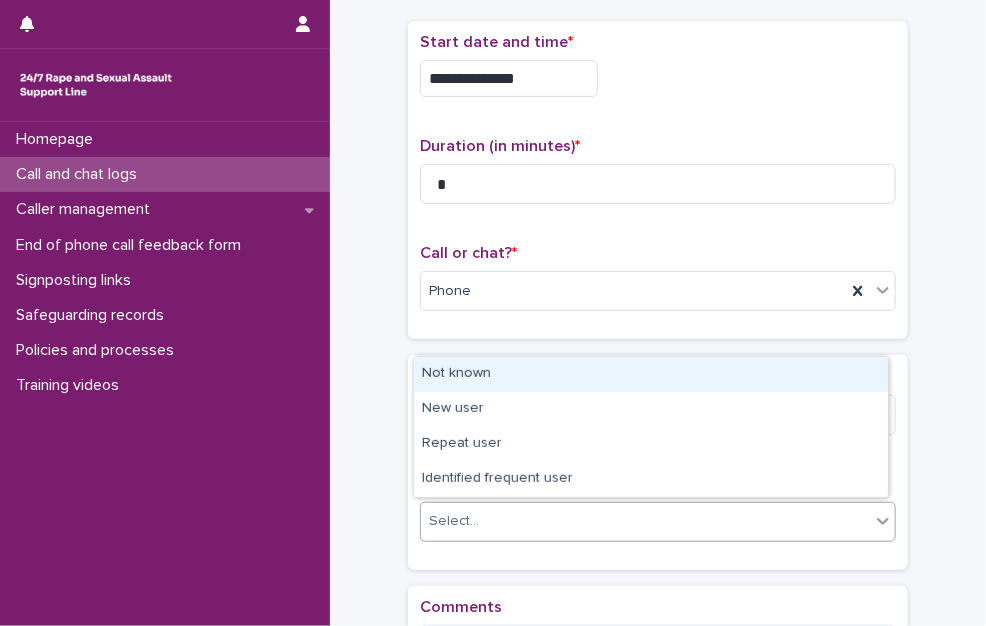 click on "Not known" at bounding box center (651, 374) 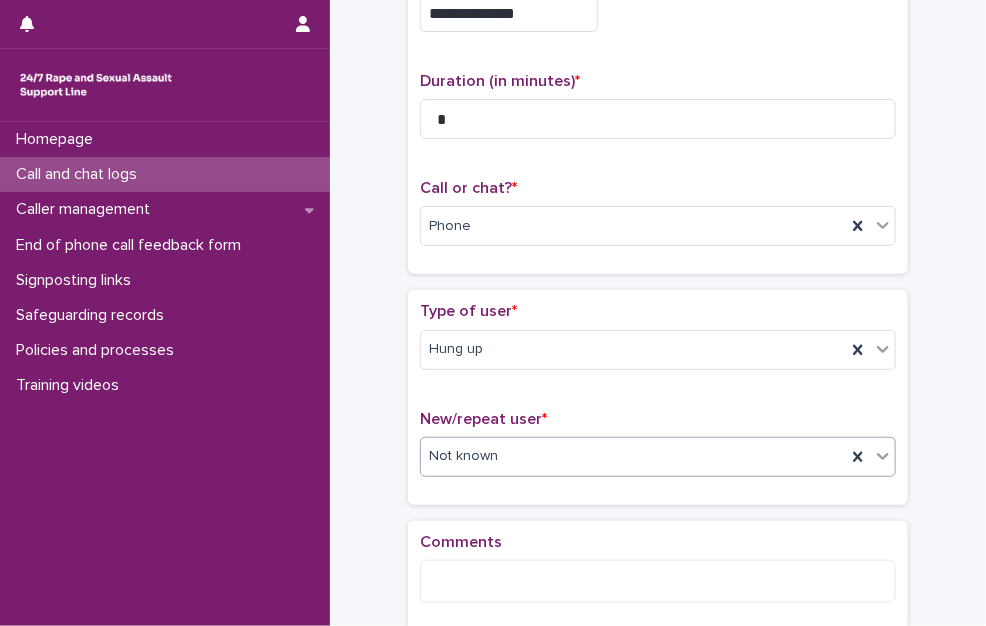 scroll, scrollTop: 204, scrollLeft: 0, axis: vertical 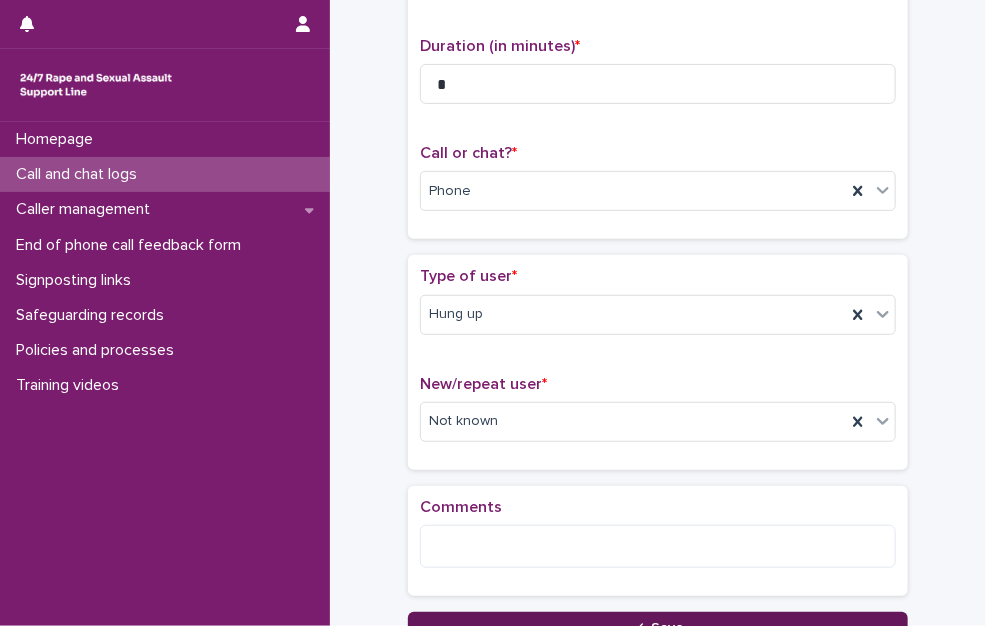 click on "Save" at bounding box center (658, 628) 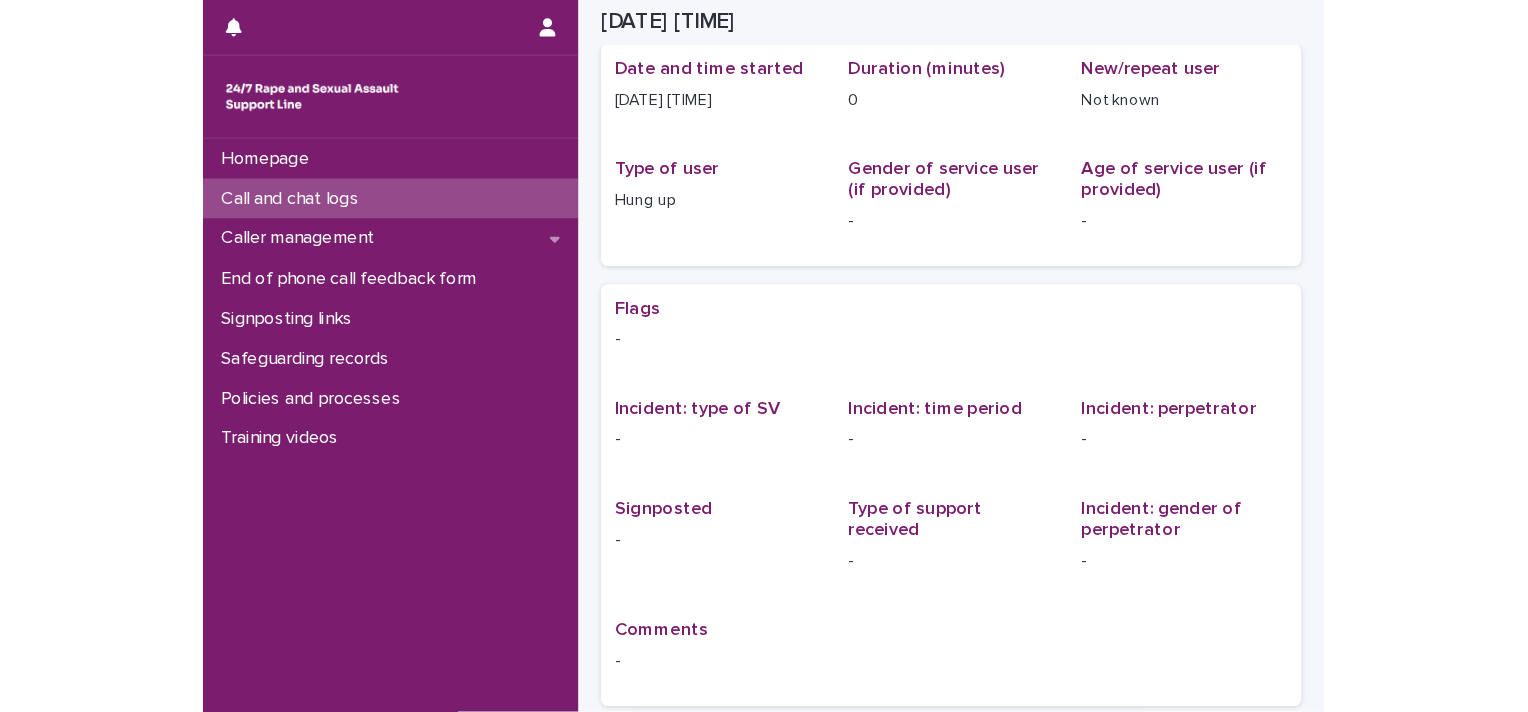 scroll, scrollTop: 0, scrollLeft: 0, axis: both 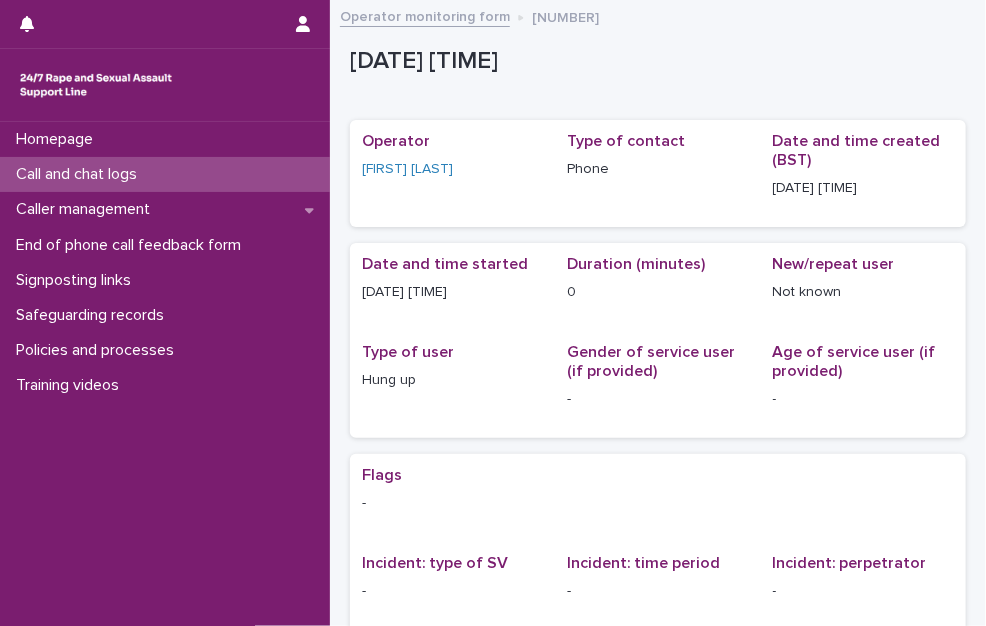 click on "Call and chat logs" at bounding box center [165, 174] 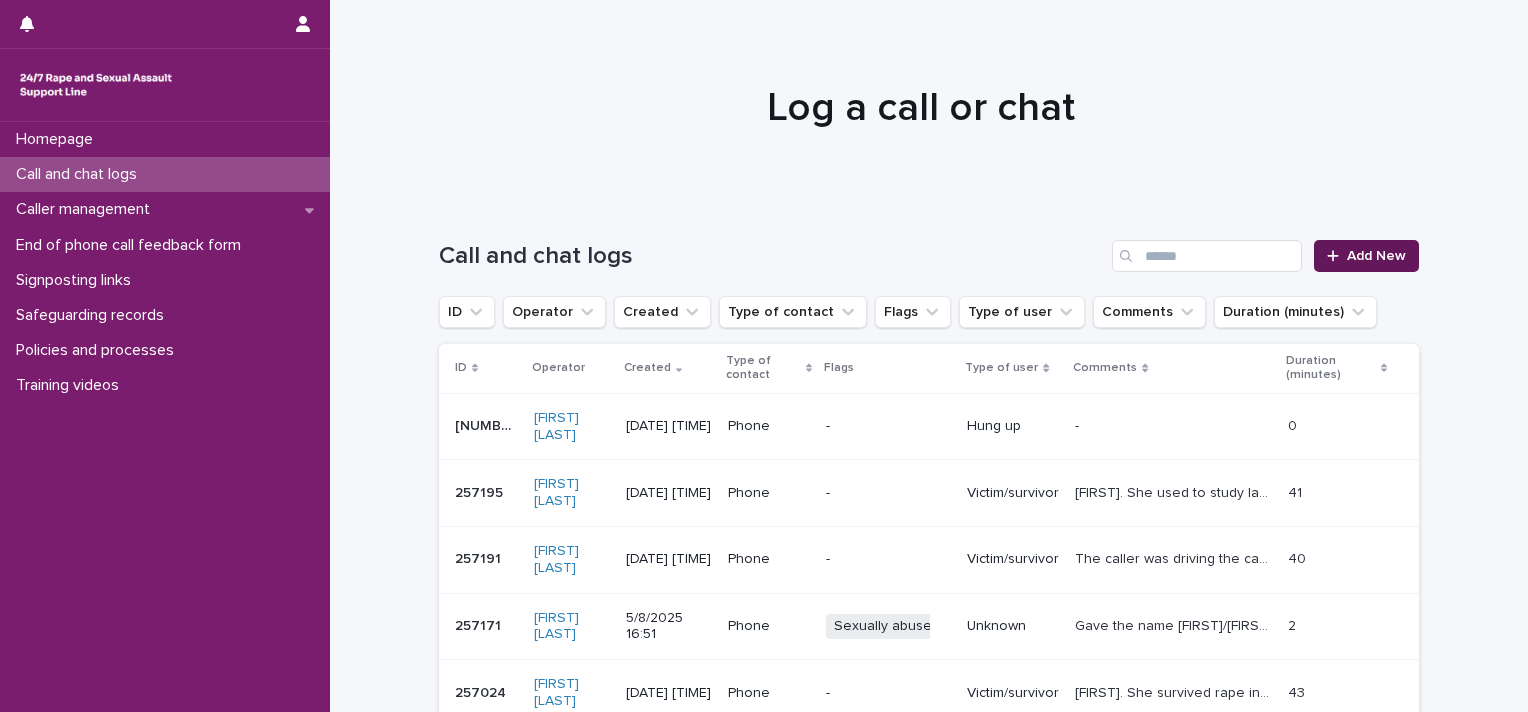 click on "Add New" at bounding box center (1376, 256) 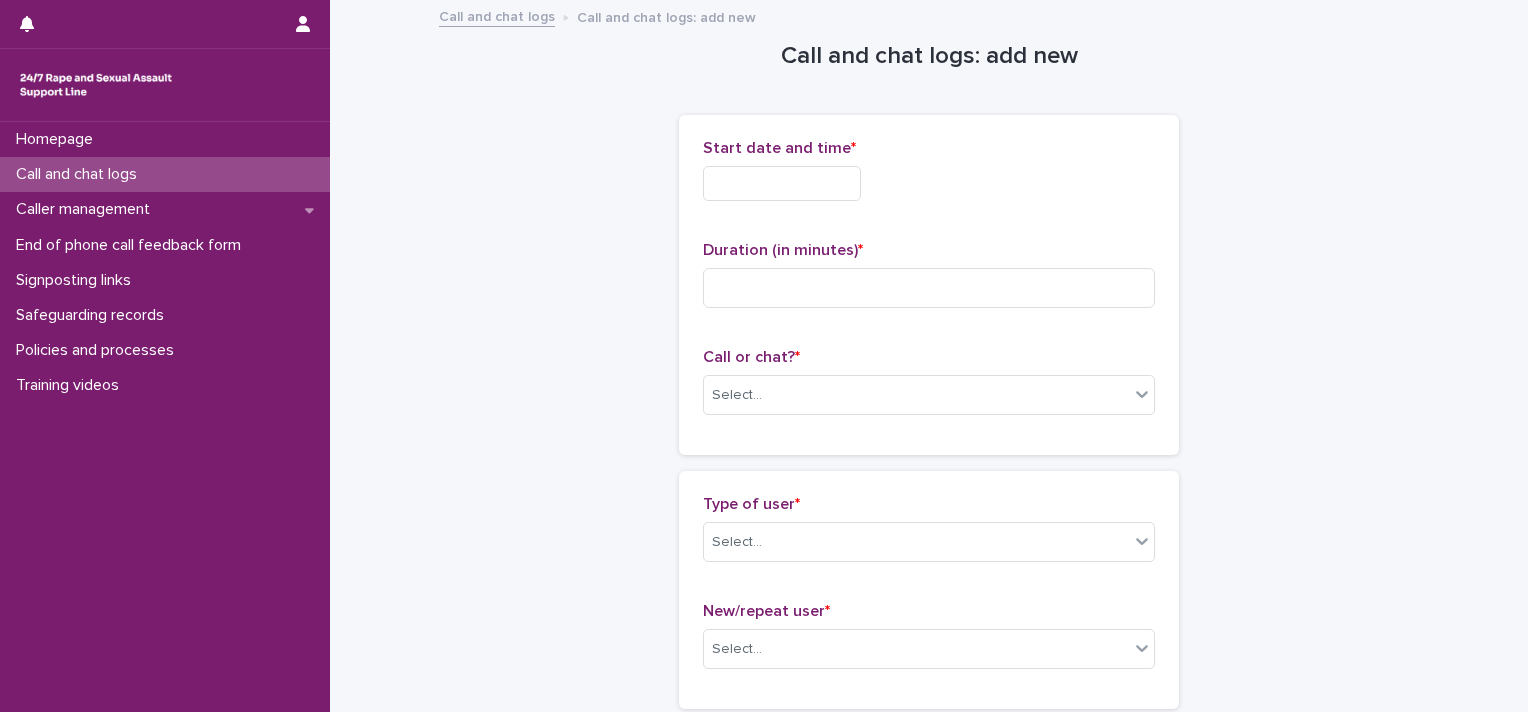 click on "Start date and time *" at bounding box center (929, 178) 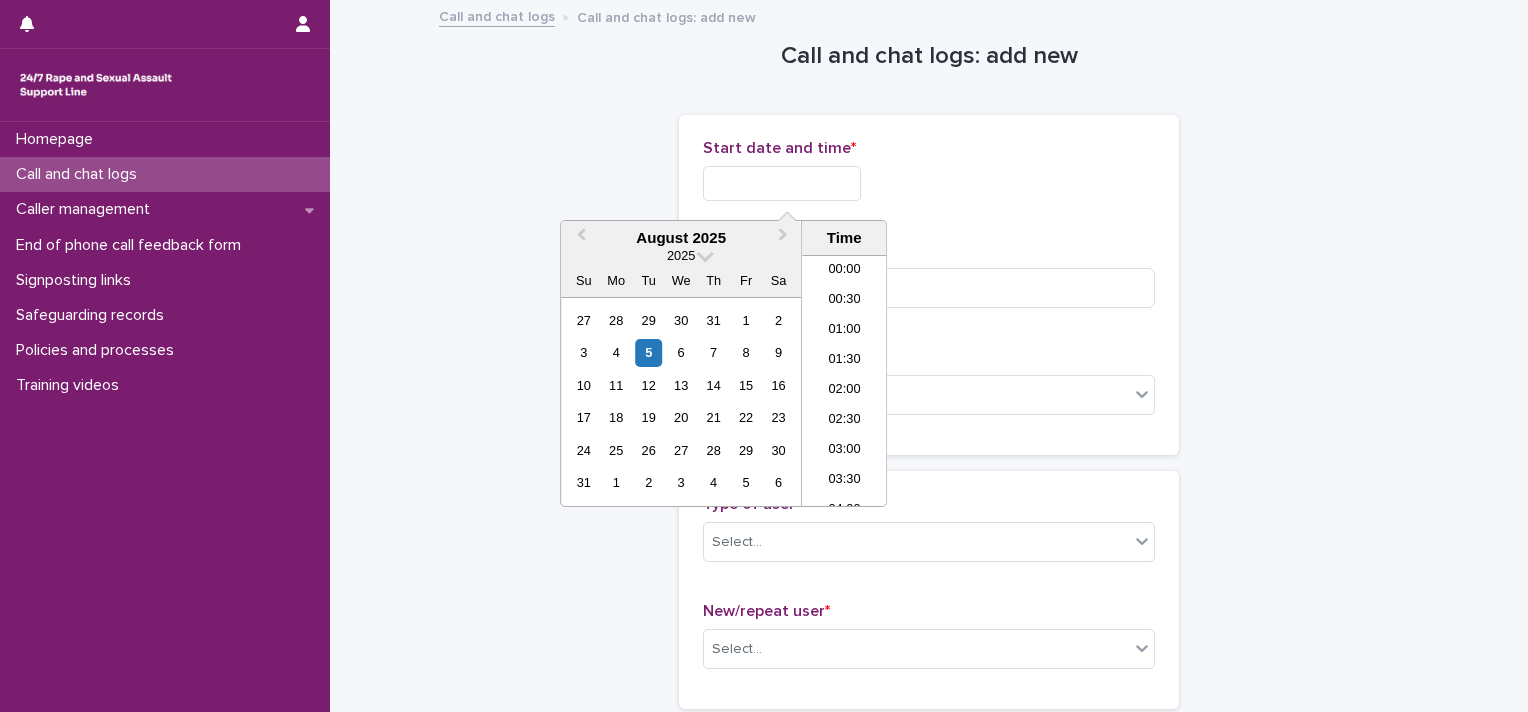 scroll, scrollTop: 1150, scrollLeft: 0, axis: vertical 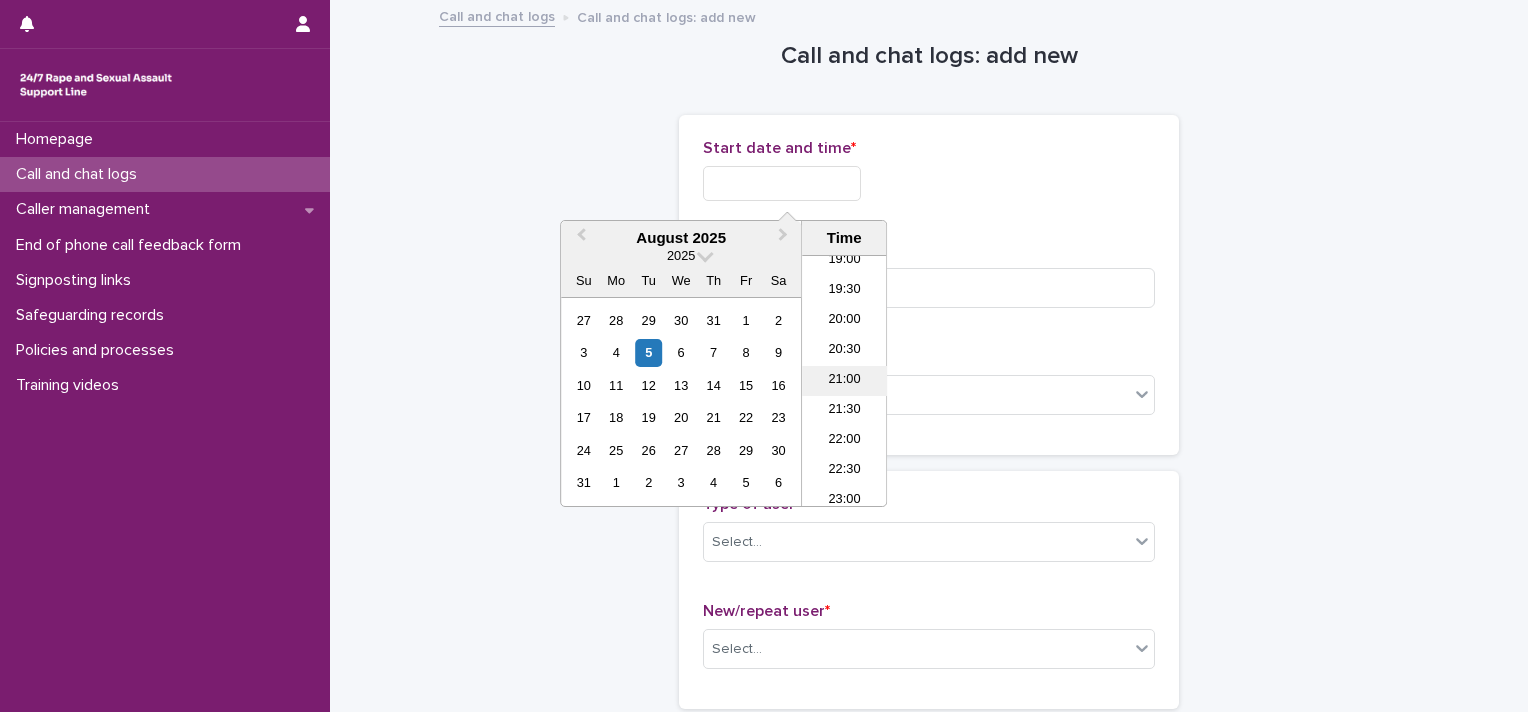 click on "21:00" at bounding box center (844, 381) 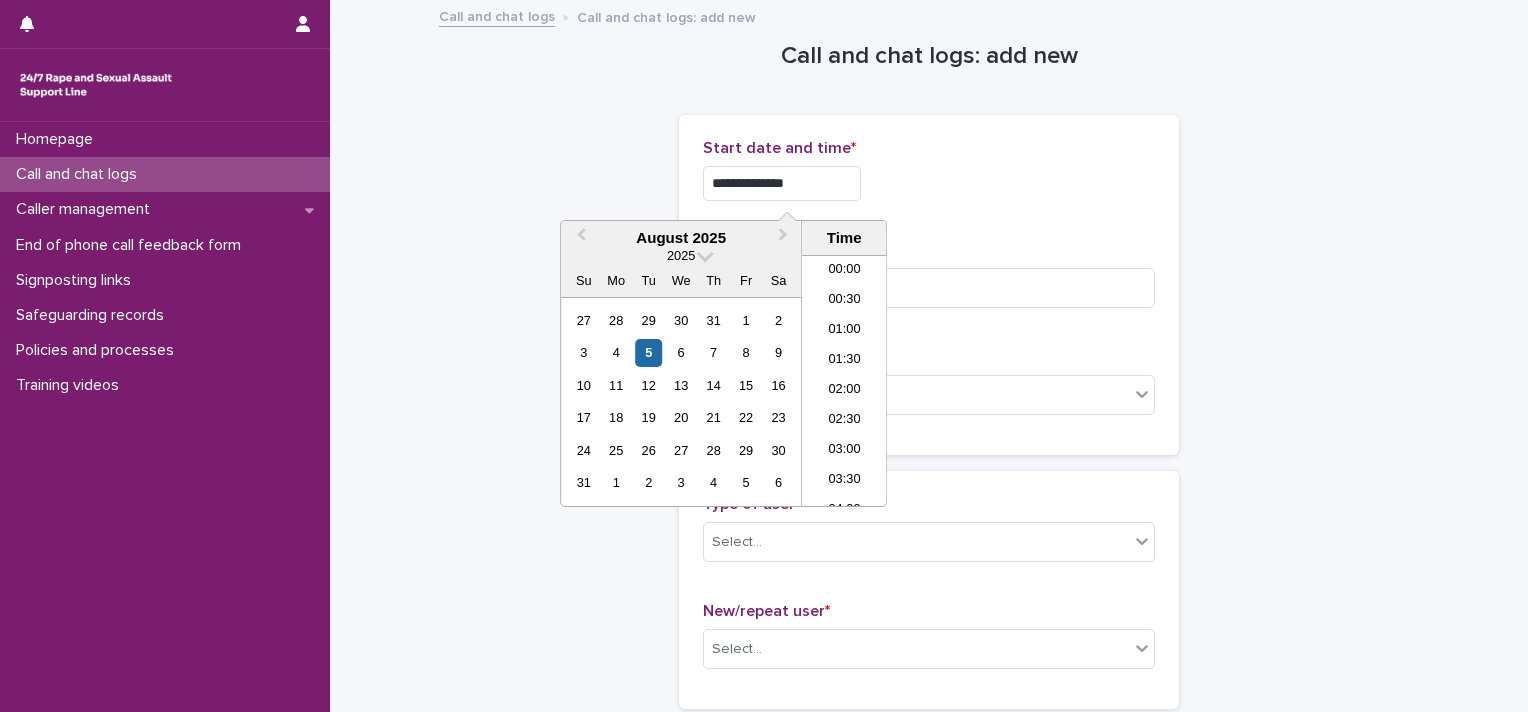 click on "**********" at bounding box center (782, 183) 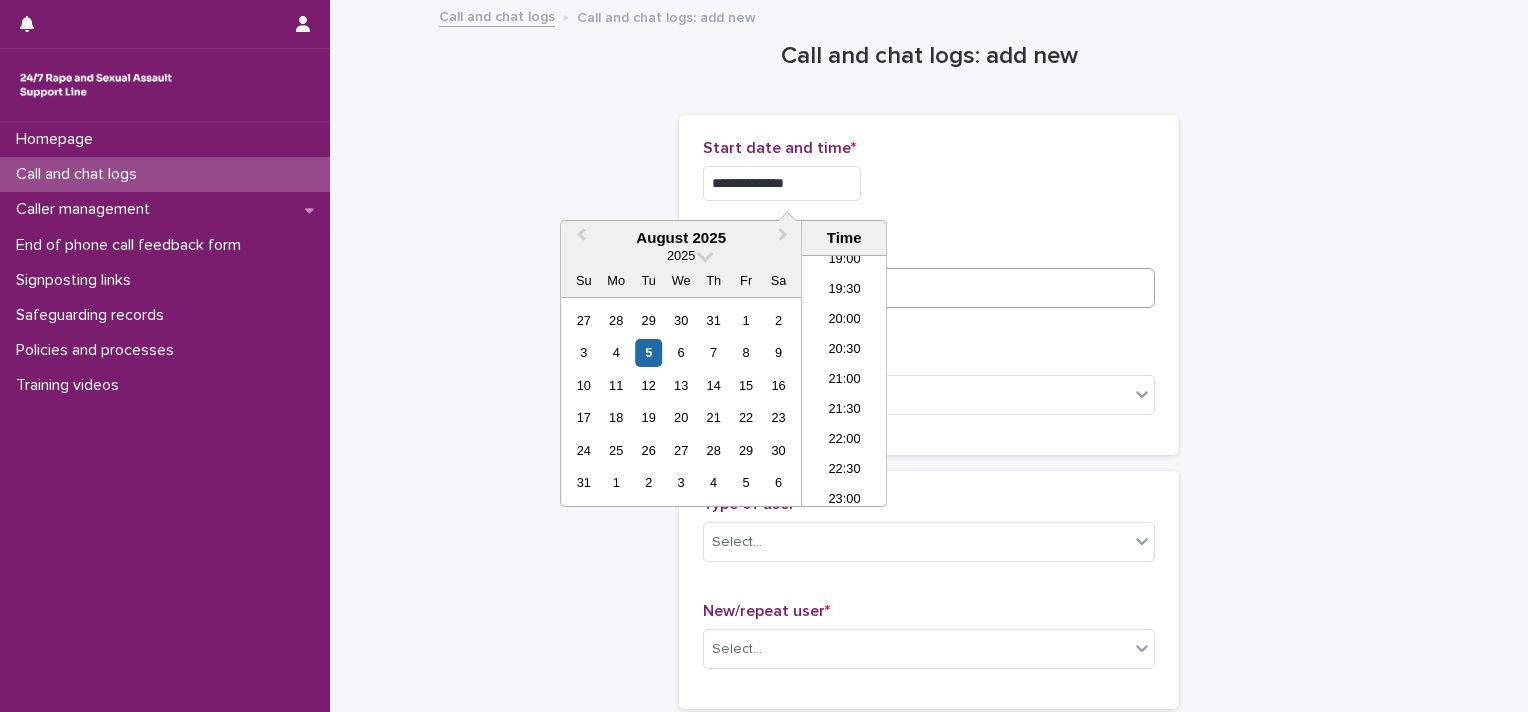 type on "**********" 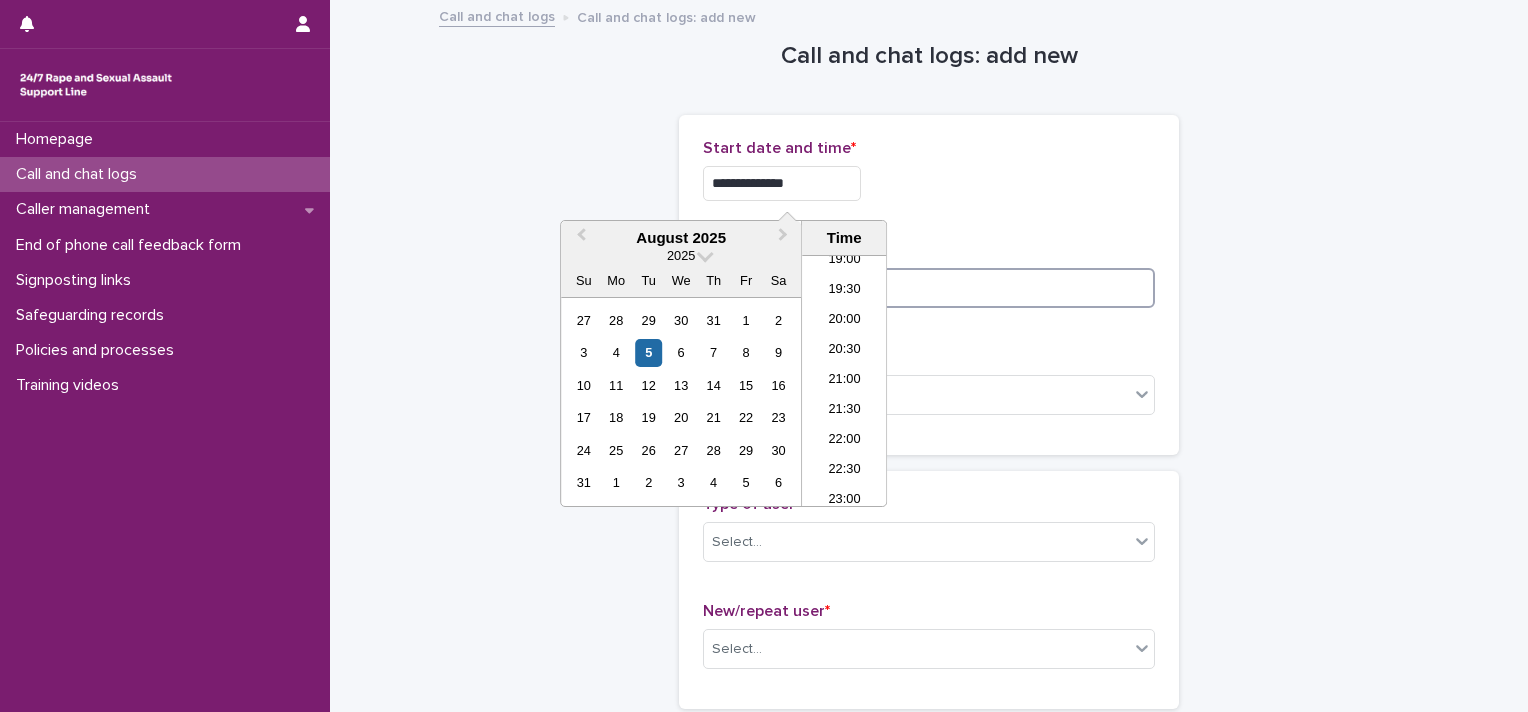click at bounding box center [929, 288] 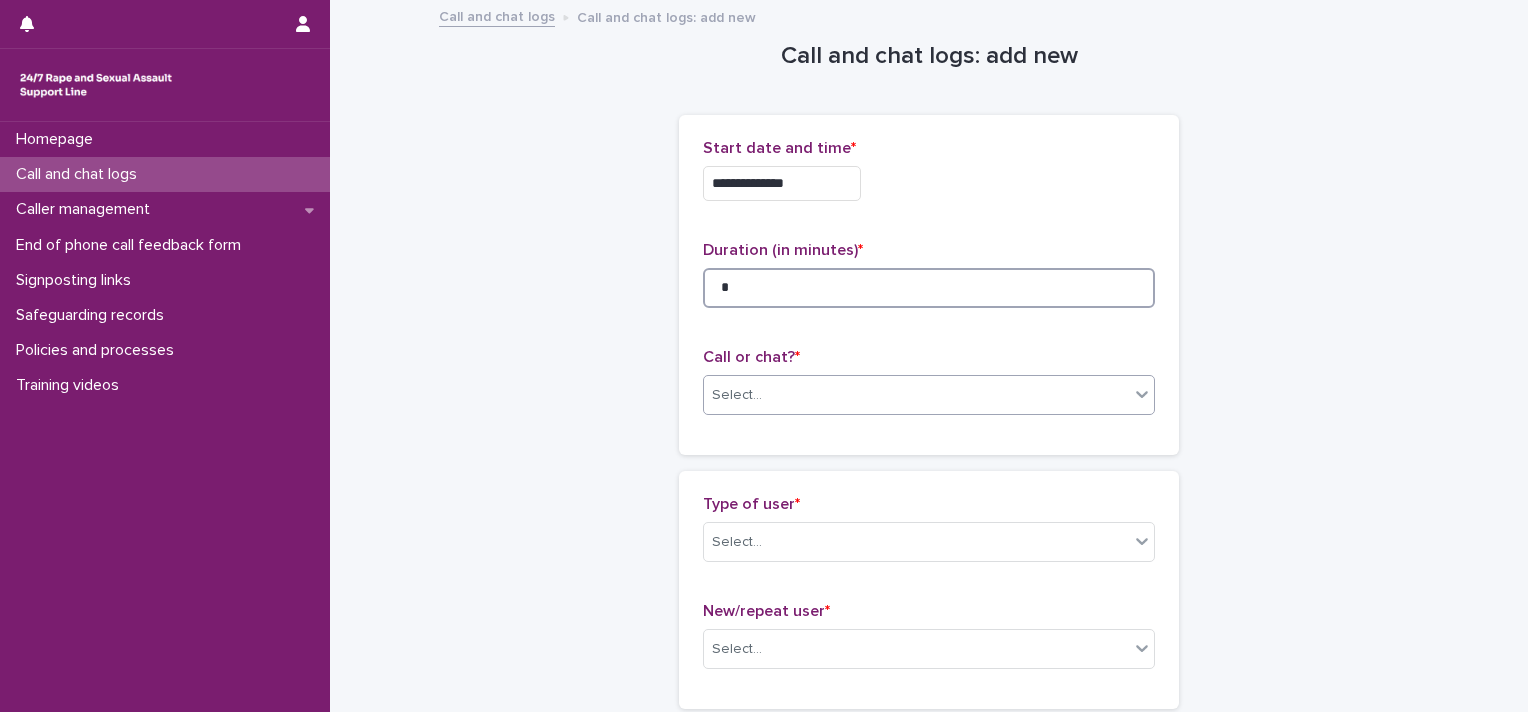 type on "*" 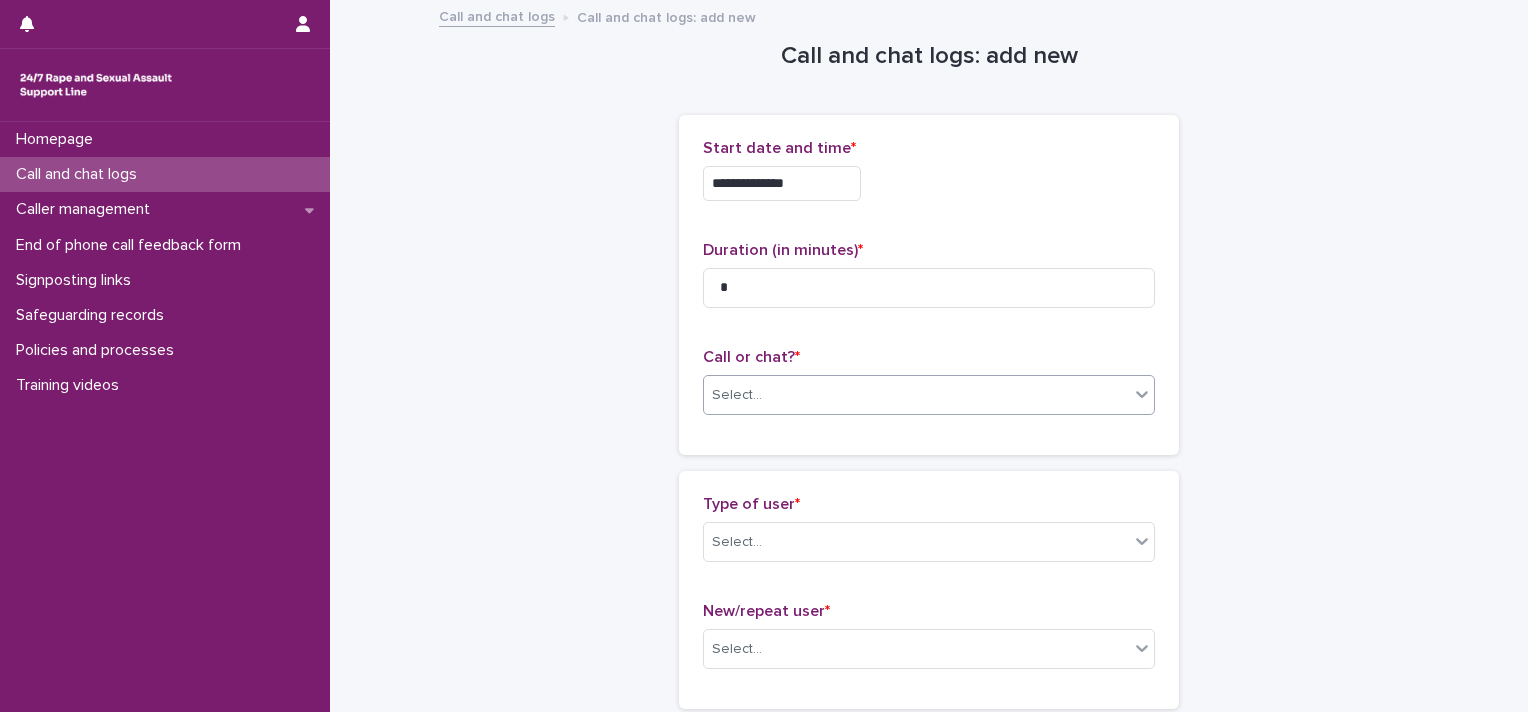 click on "Select..." at bounding box center (916, 395) 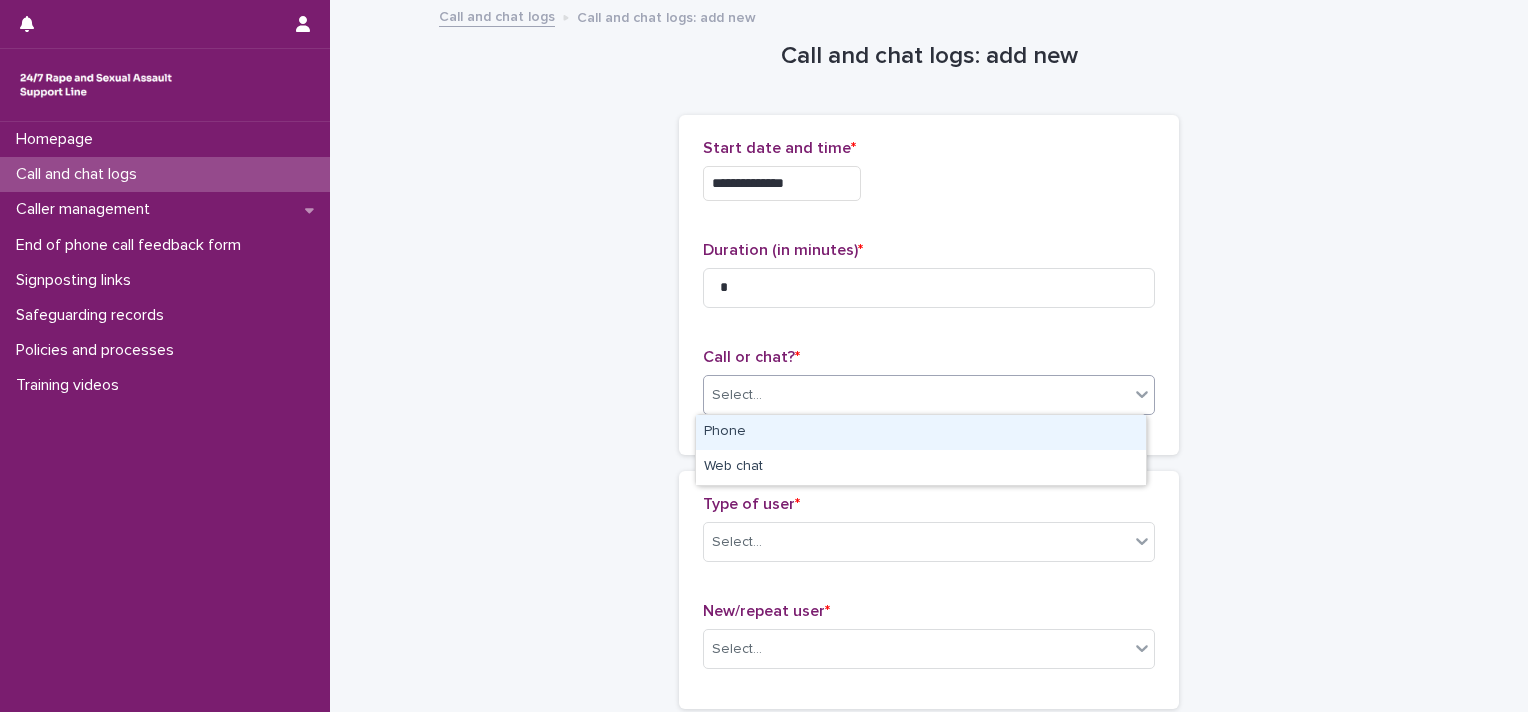 click on "Phone" at bounding box center (921, 432) 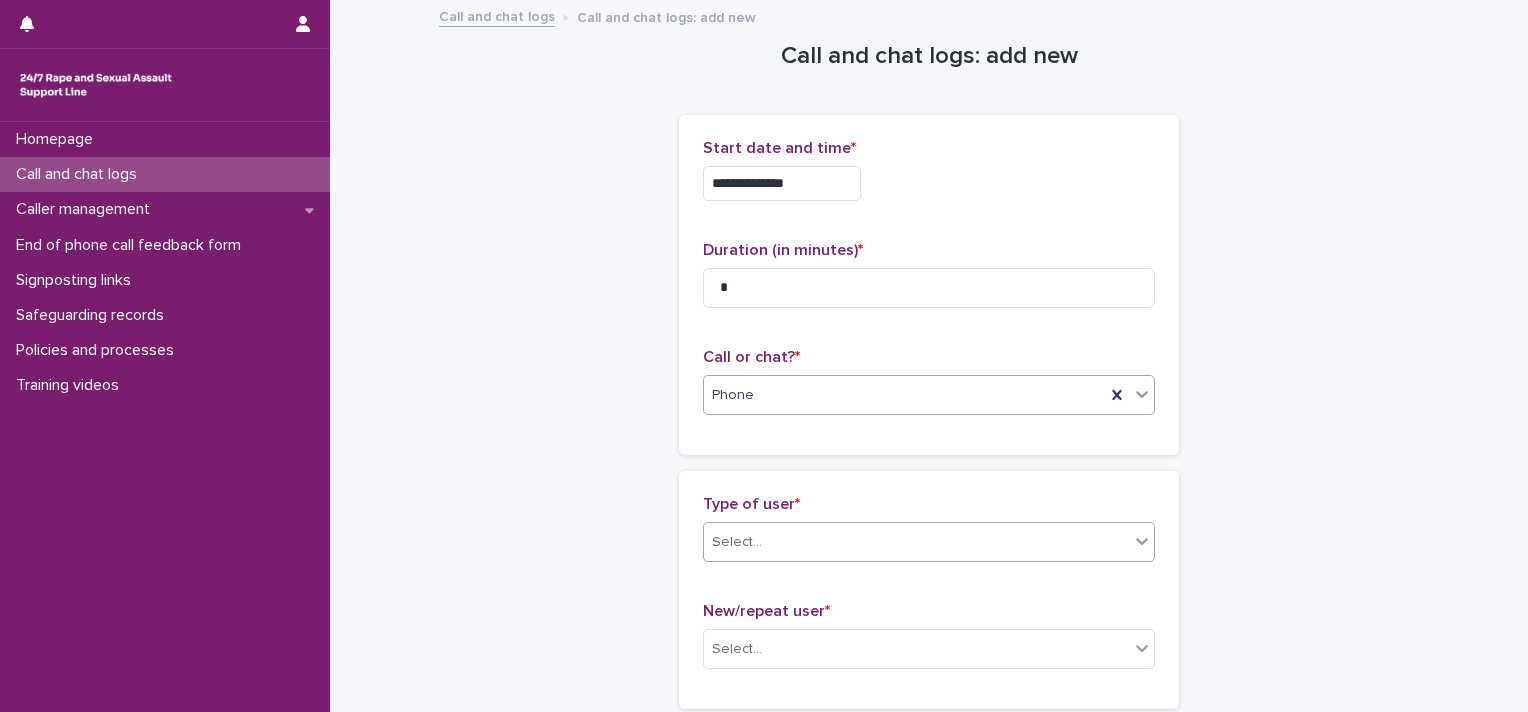click on "Select..." at bounding box center (916, 542) 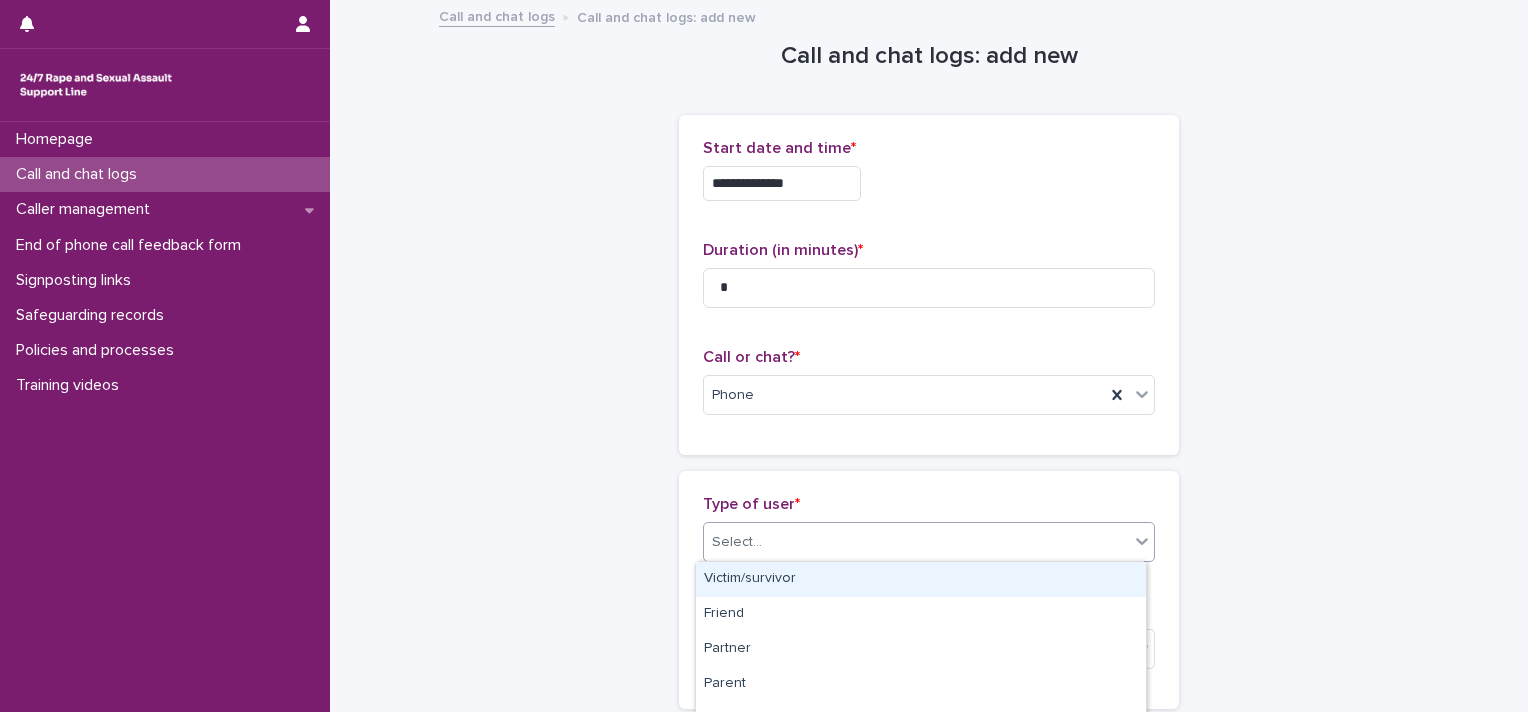 scroll, scrollTop: 800, scrollLeft: 0, axis: vertical 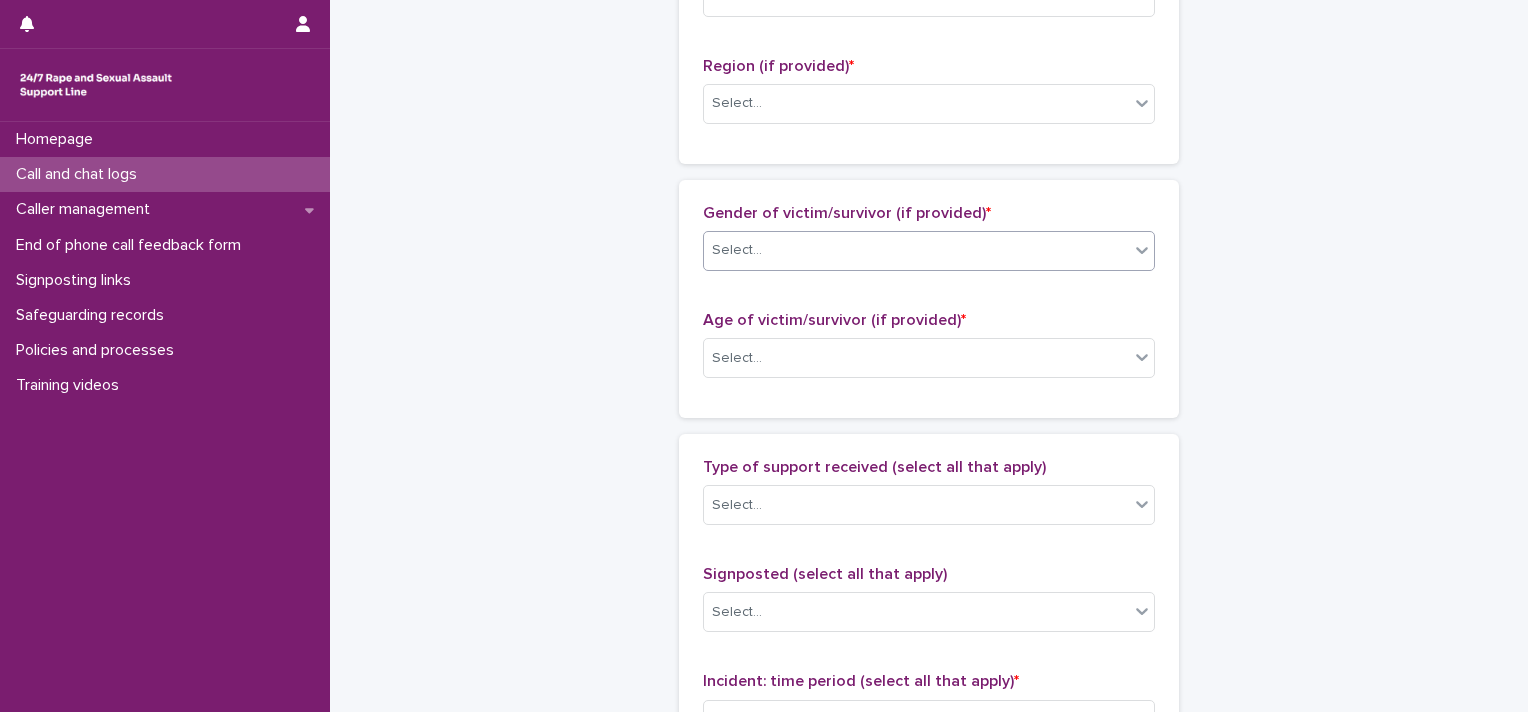 click on "Select..." at bounding box center [916, 250] 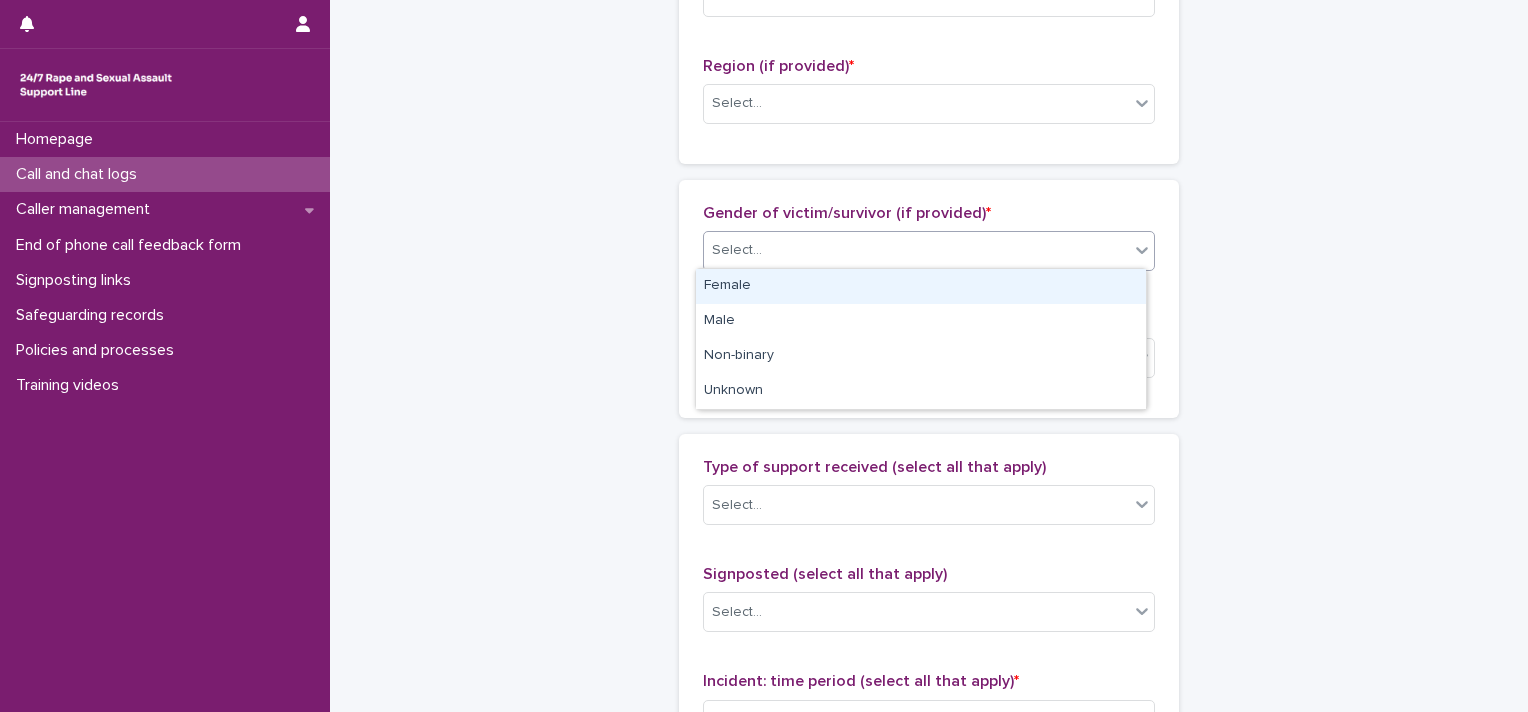 drag, startPoint x: 786, startPoint y: 305, endPoint x: 796, endPoint y: 280, distance: 26.925823 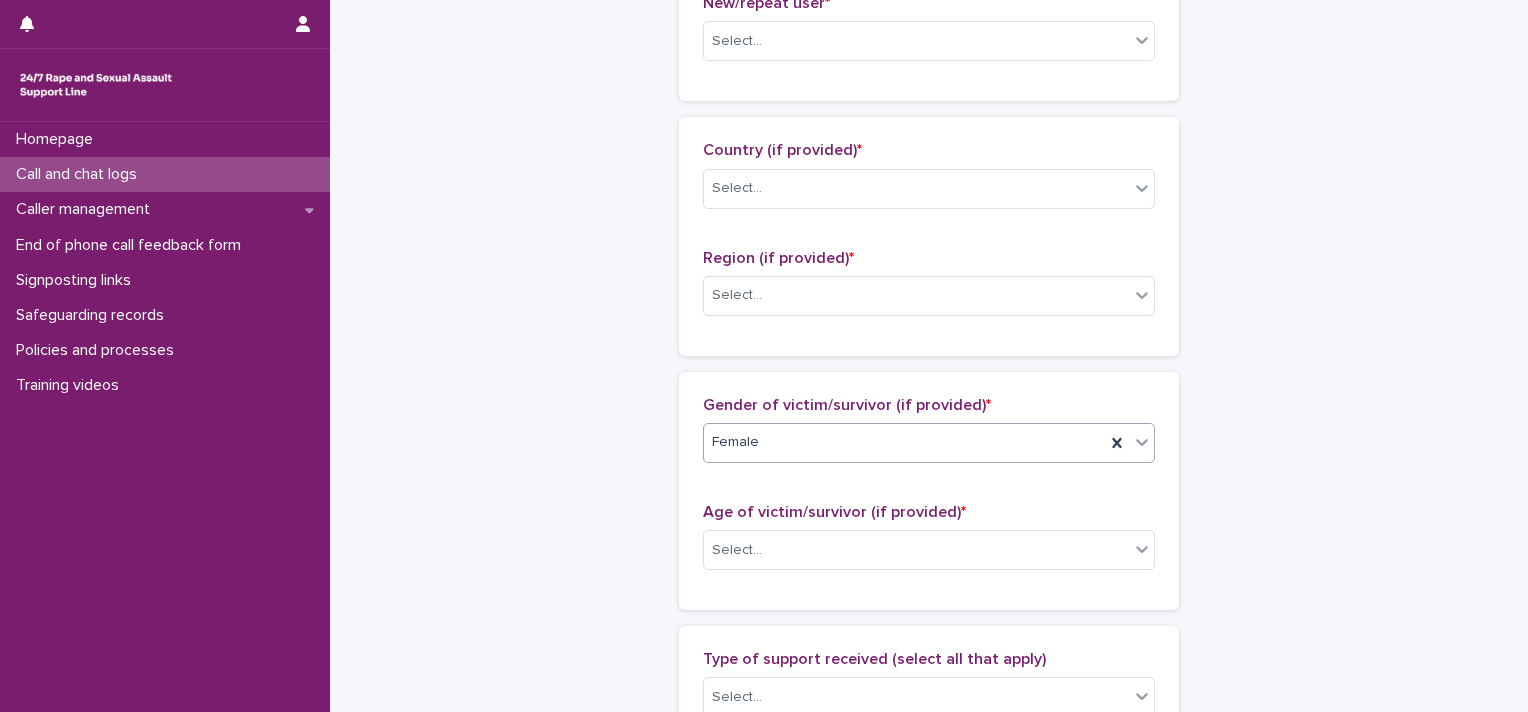 scroll, scrollTop: 600, scrollLeft: 0, axis: vertical 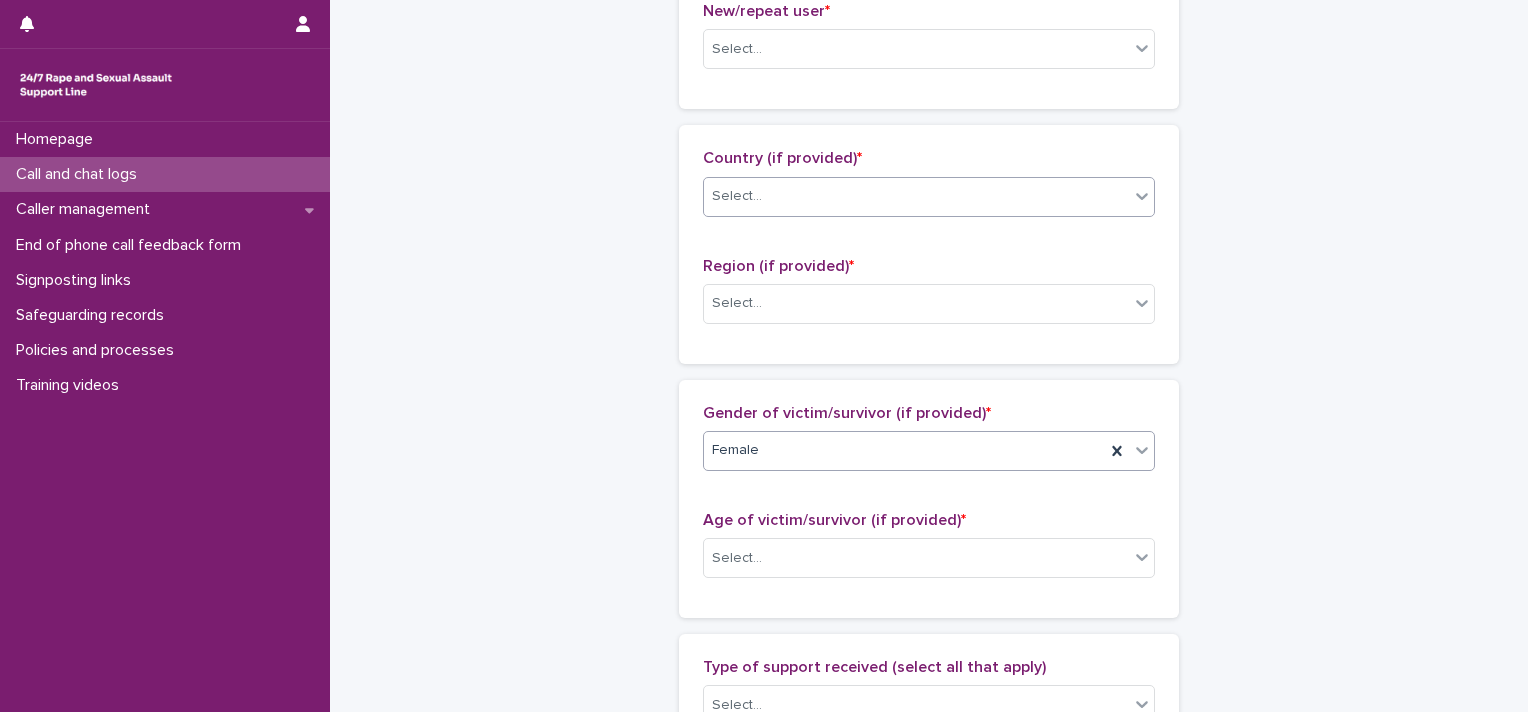 click on "Select..." at bounding box center [916, 196] 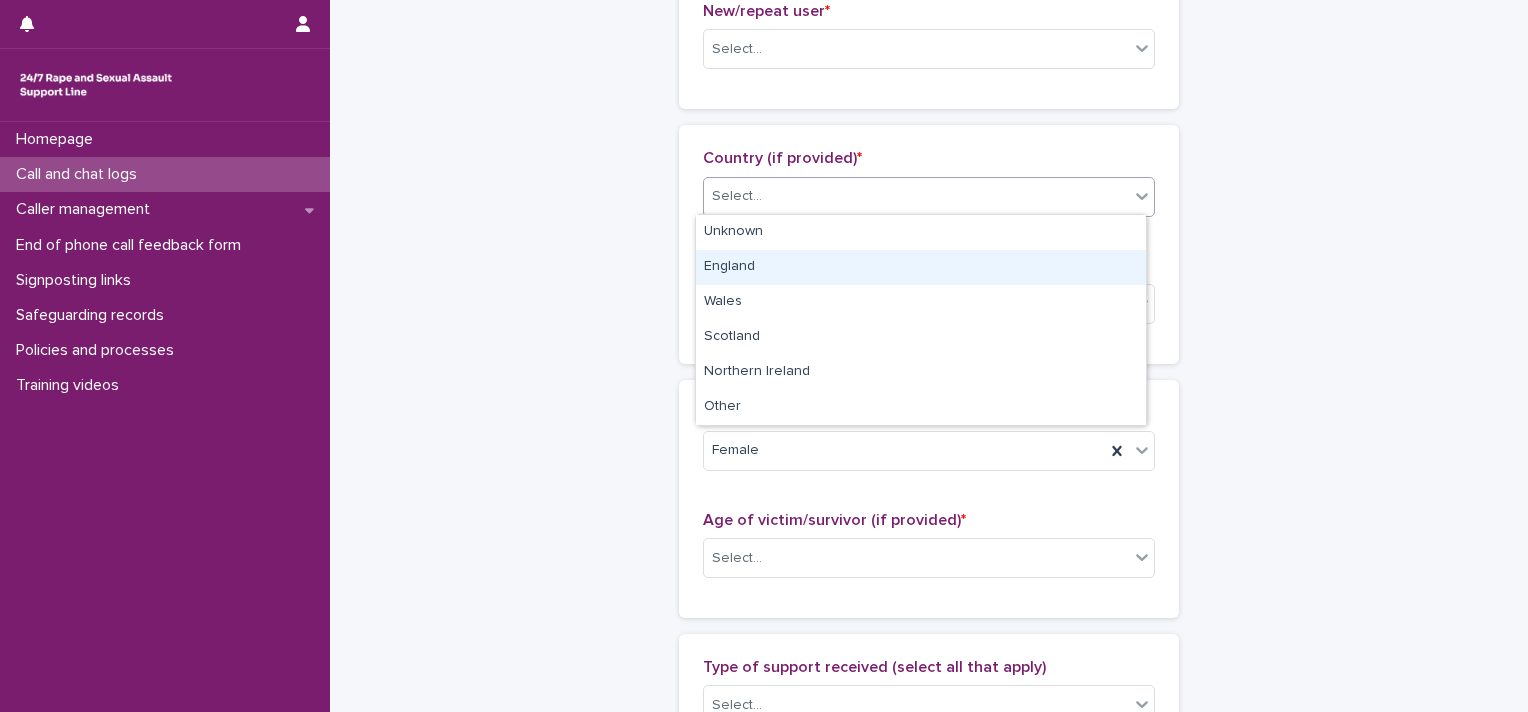 click on "**********" at bounding box center [929, 484] 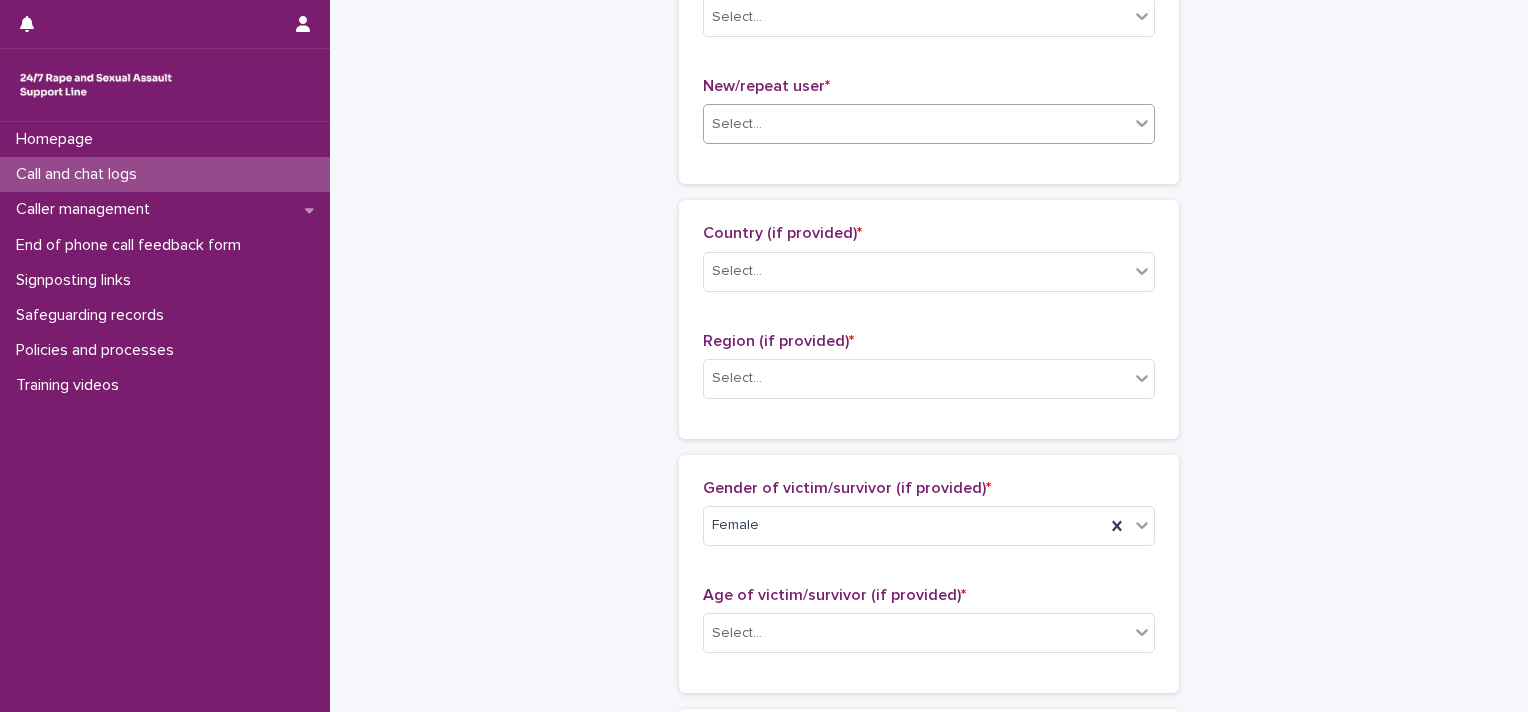scroll, scrollTop: 400, scrollLeft: 0, axis: vertical 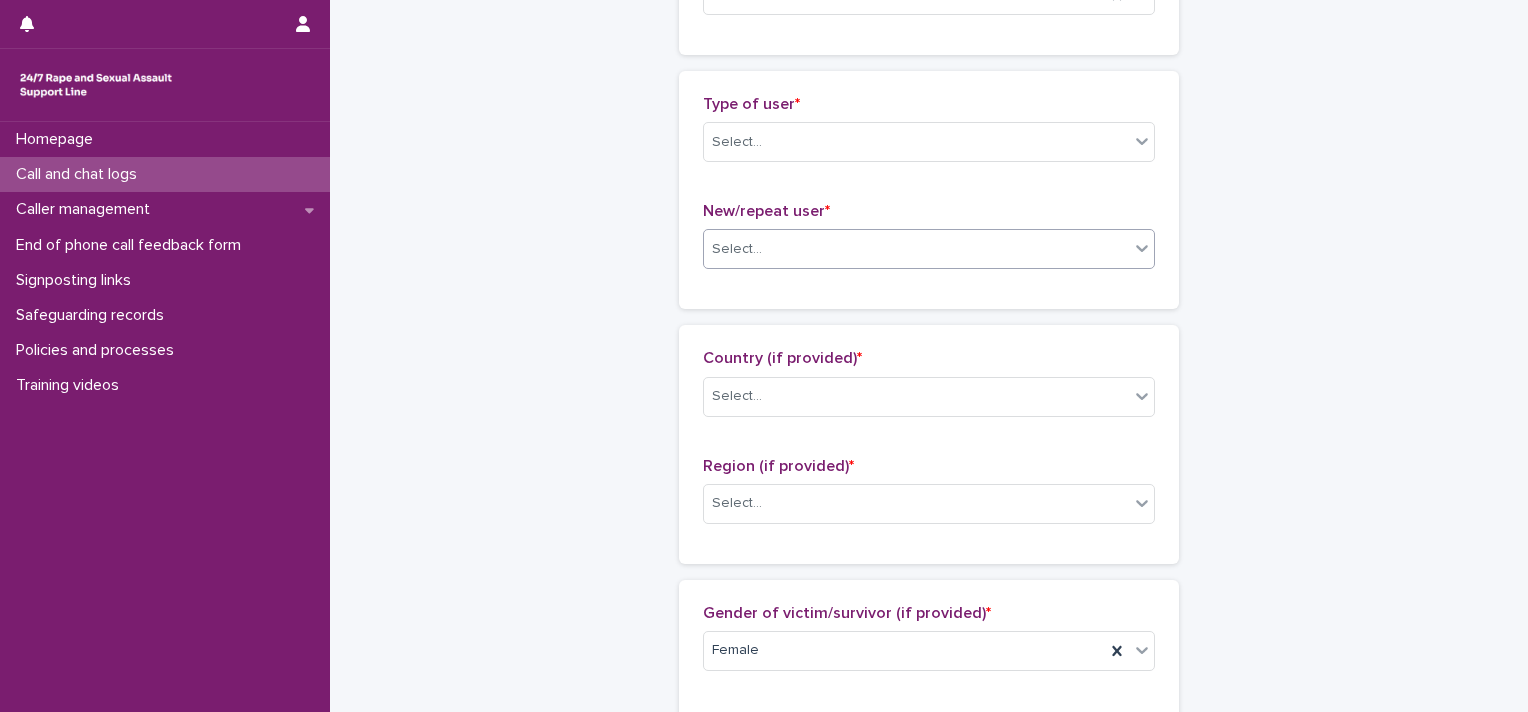 click on "Select..." at bounding box center (916, 249) 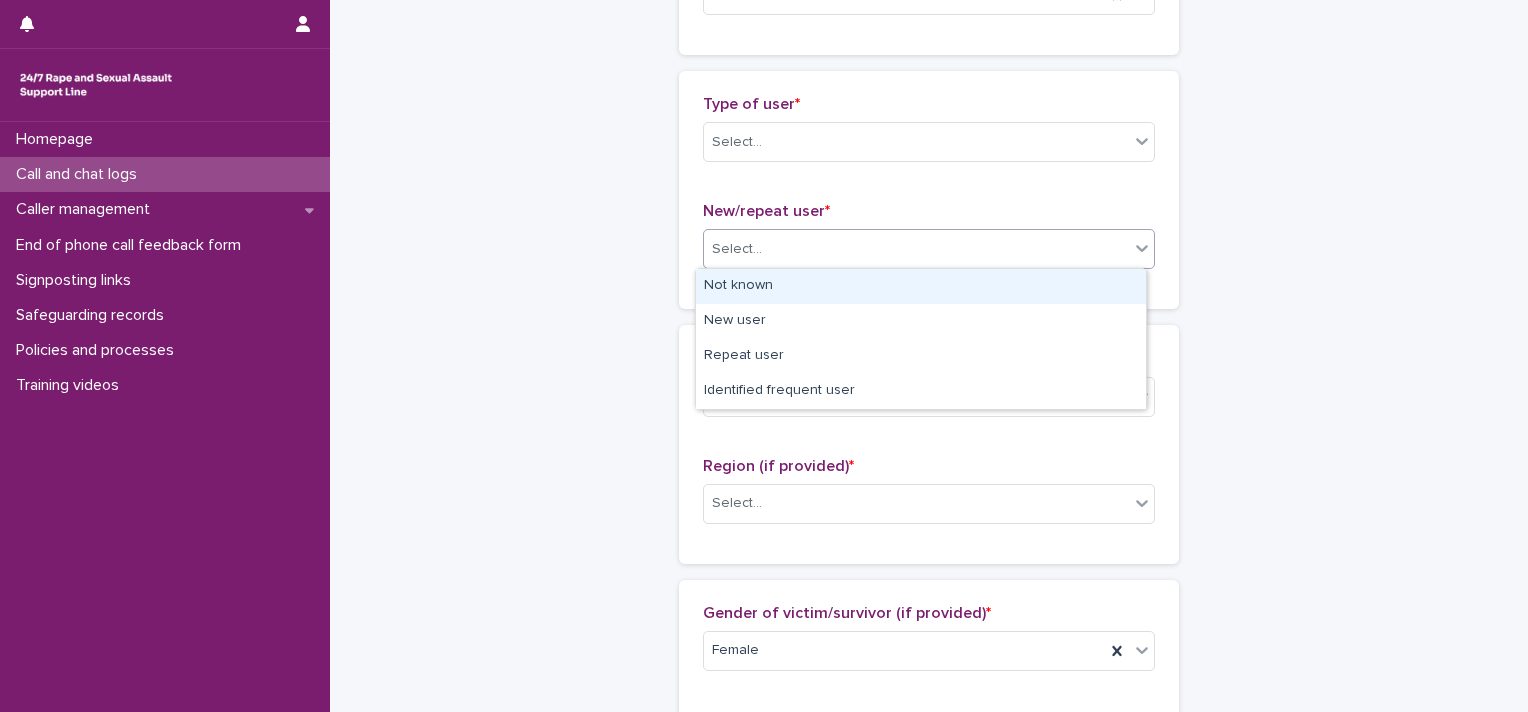 click on "**********" at bounding box center [929, 684] 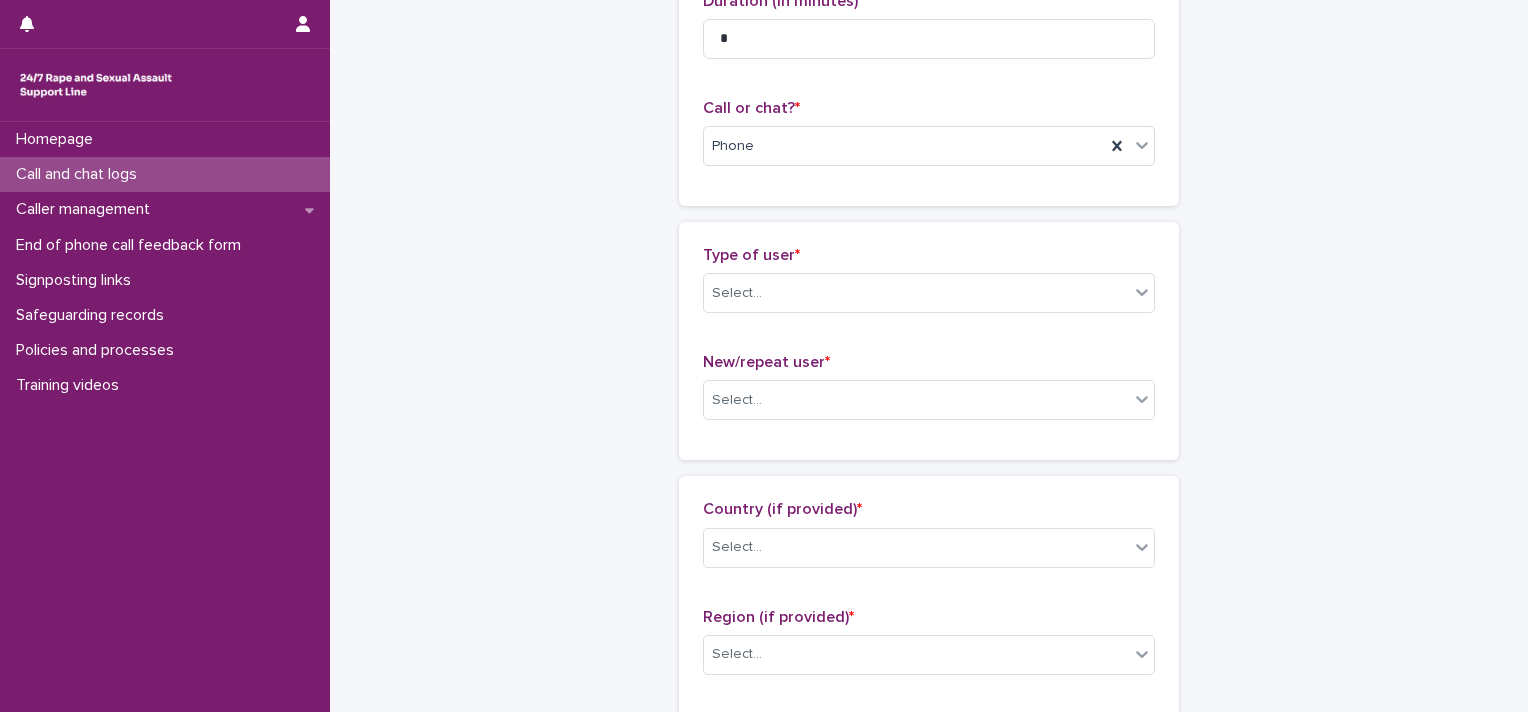 scroll, scrollTop: 0, scrollLeft: 0, axis: both 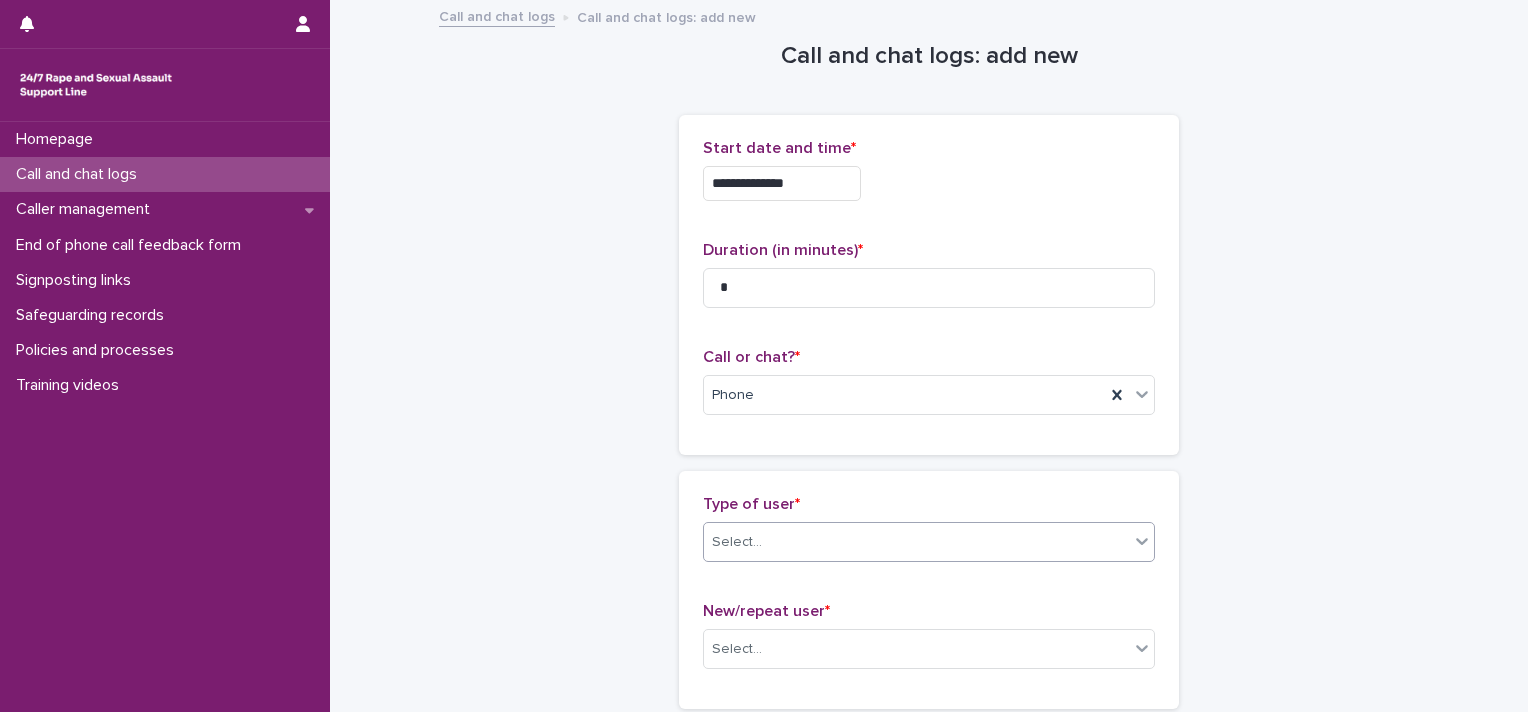click on "Select..." at bounding box center (916, 542) 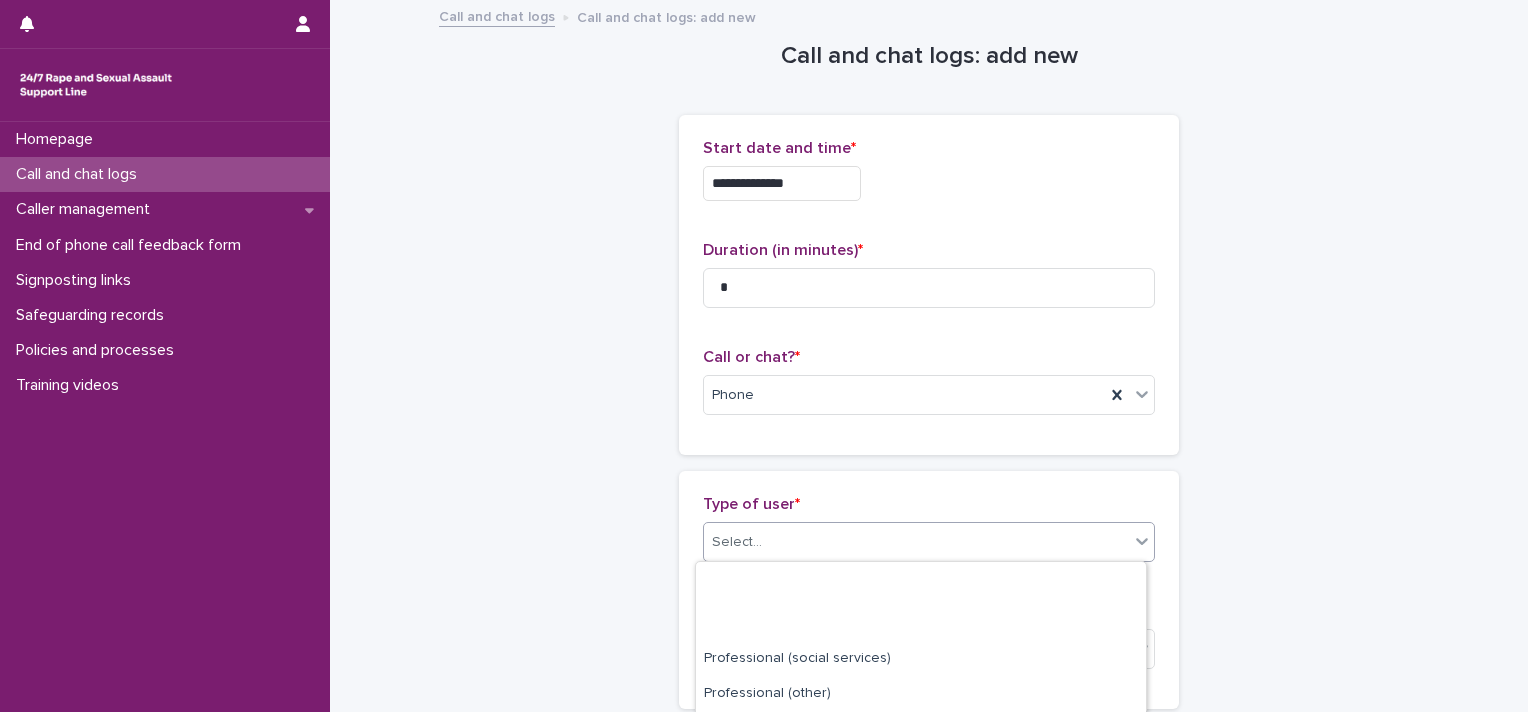 scroll, scrollTop: 373, scrollLeft: 0, axis: vertical 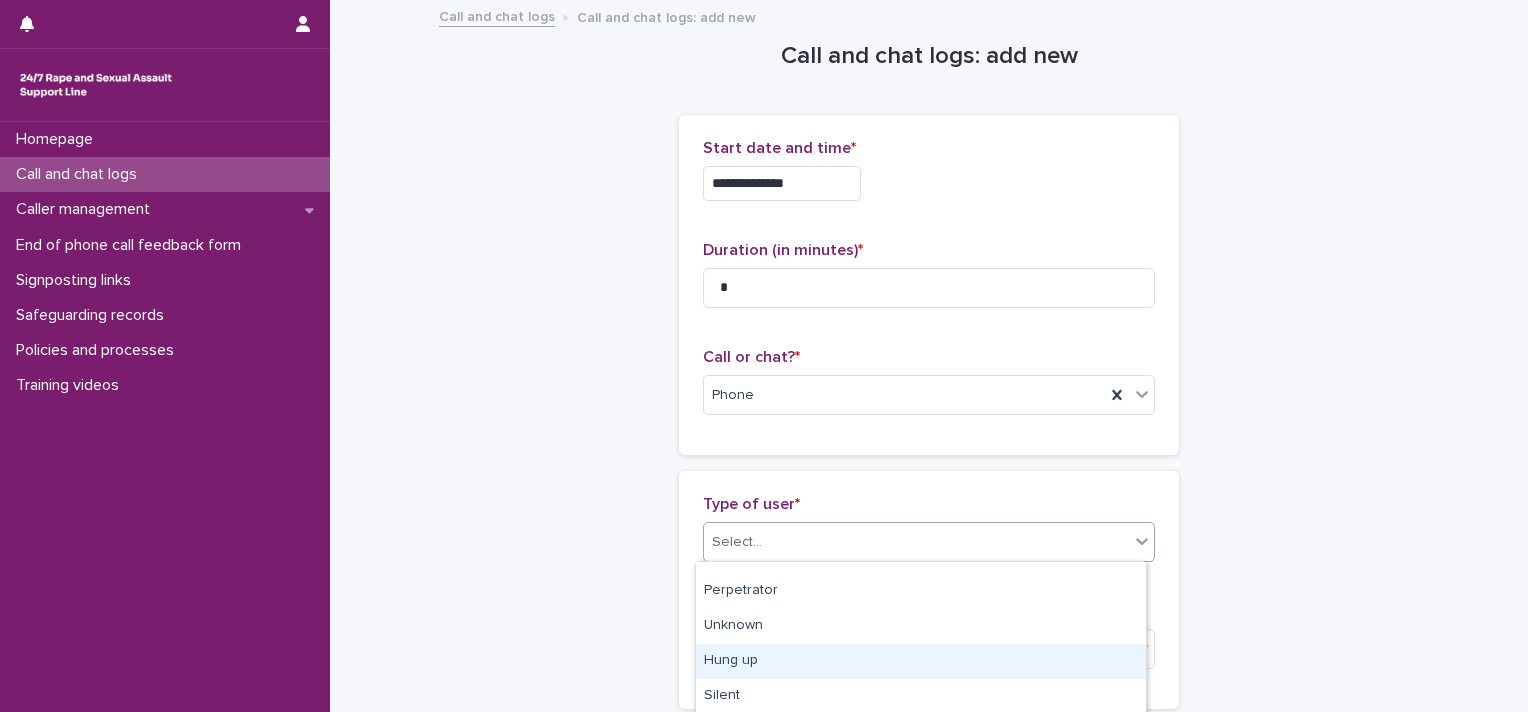 click on "Hung up" at bounding box center [921, 661] 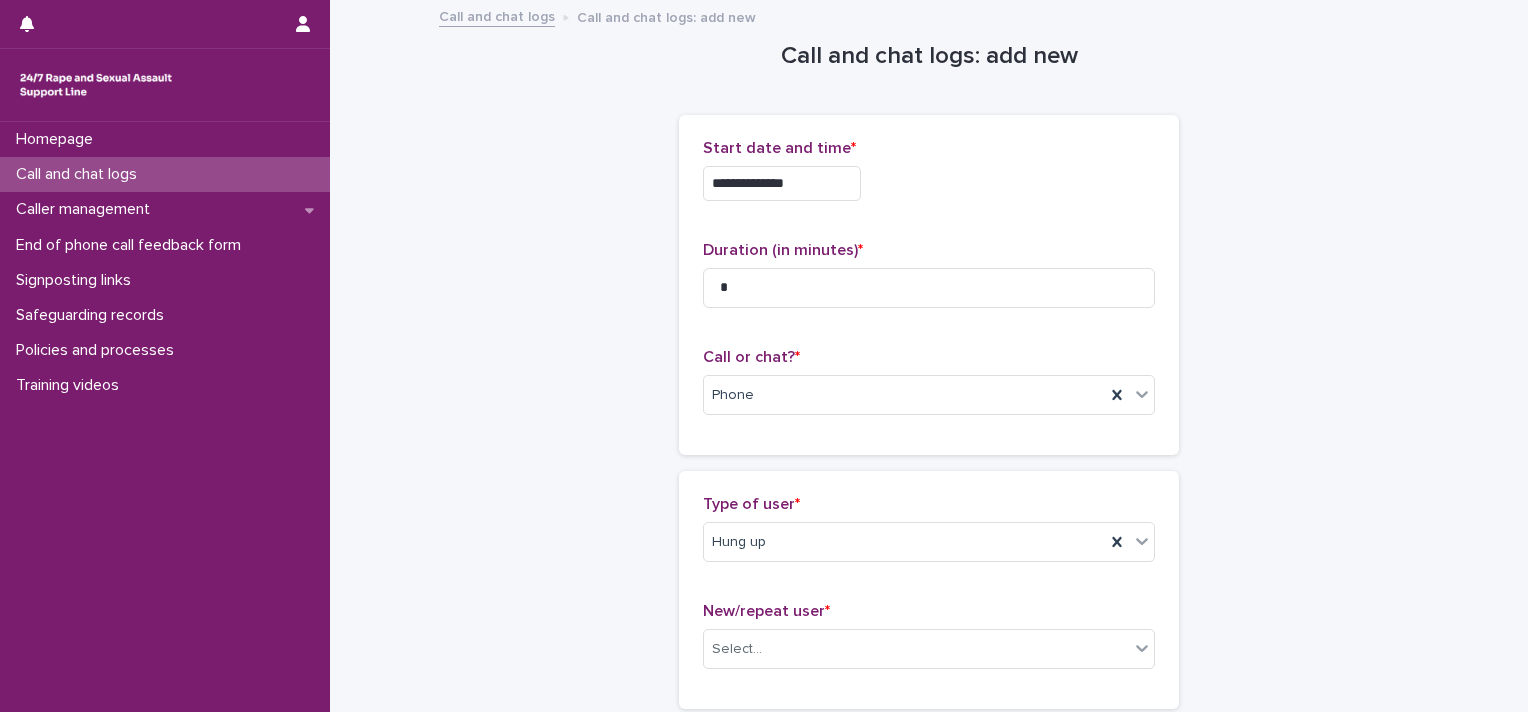 click on "**********" at bounding box center (929, 465) 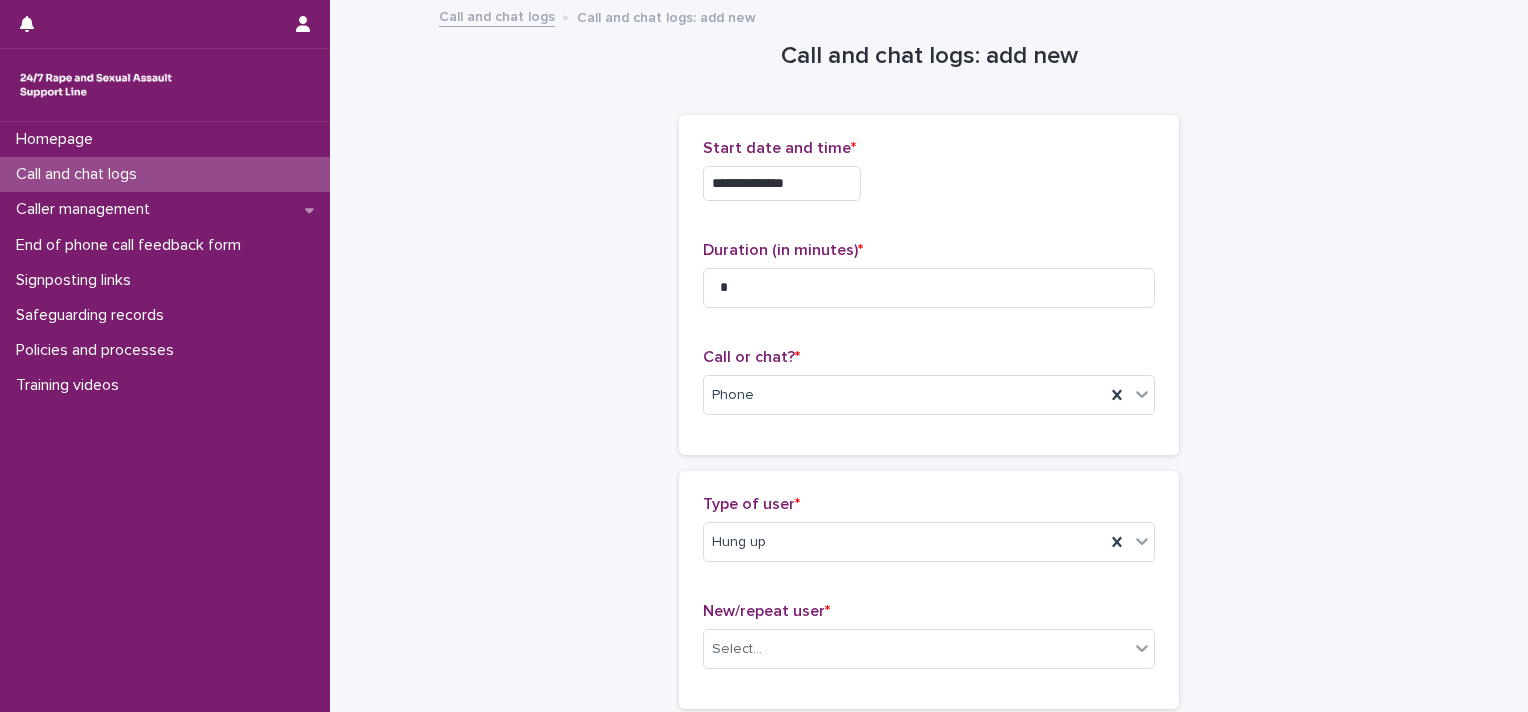 scroll, scrollTop: 200, scrollLeft: 0, axis: vertical 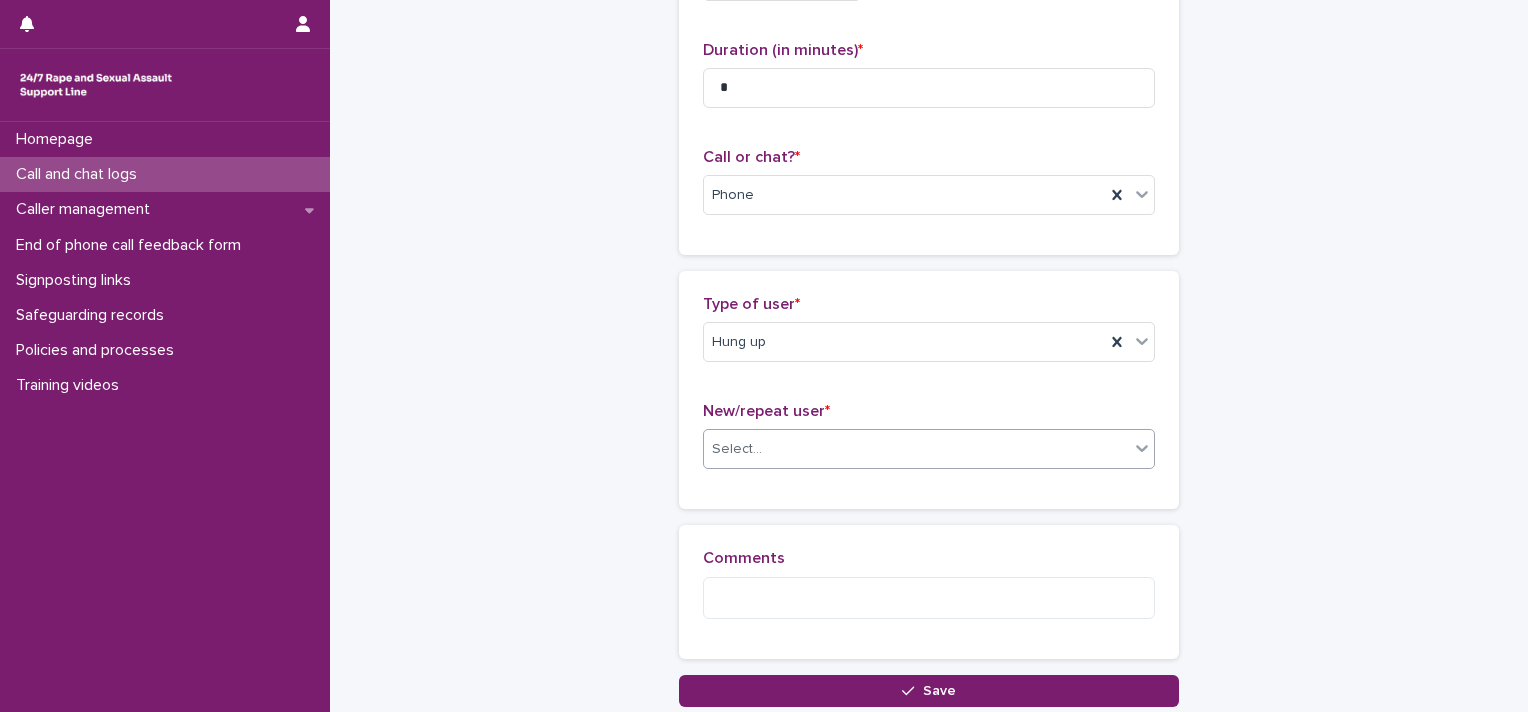 click on "Select..." at bounding box center [737, 449] 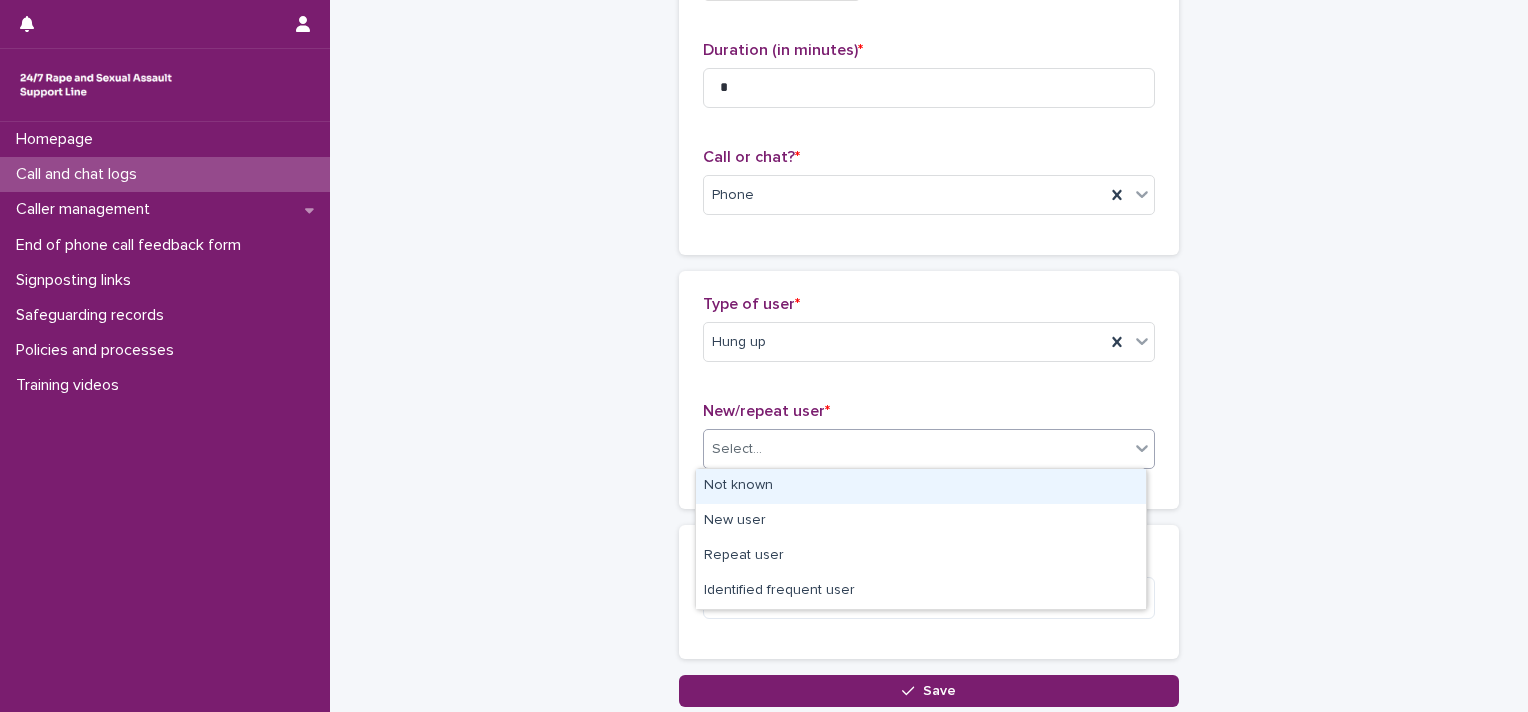 click on "Not known" at bounding box center [921, 486] 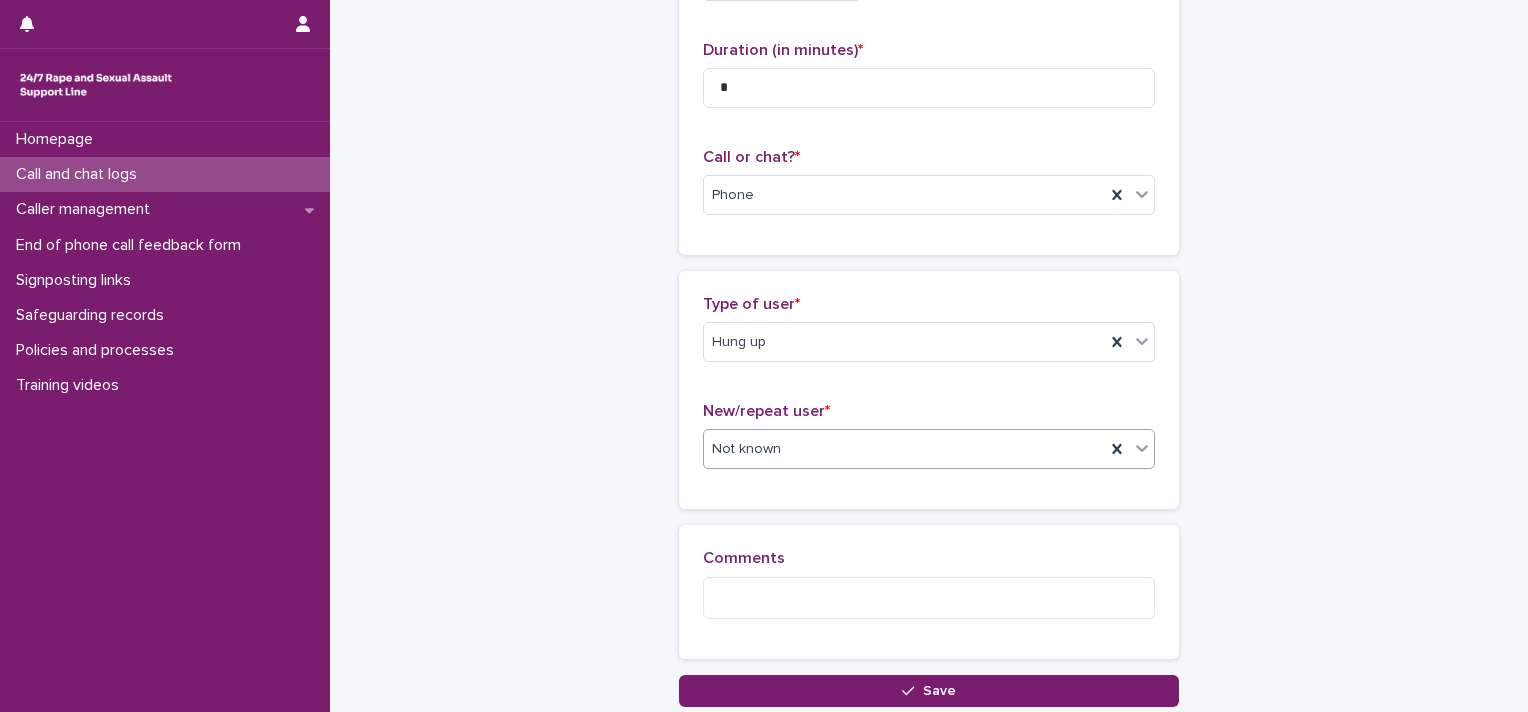 click on "**********" at bounding box center [929, 254] 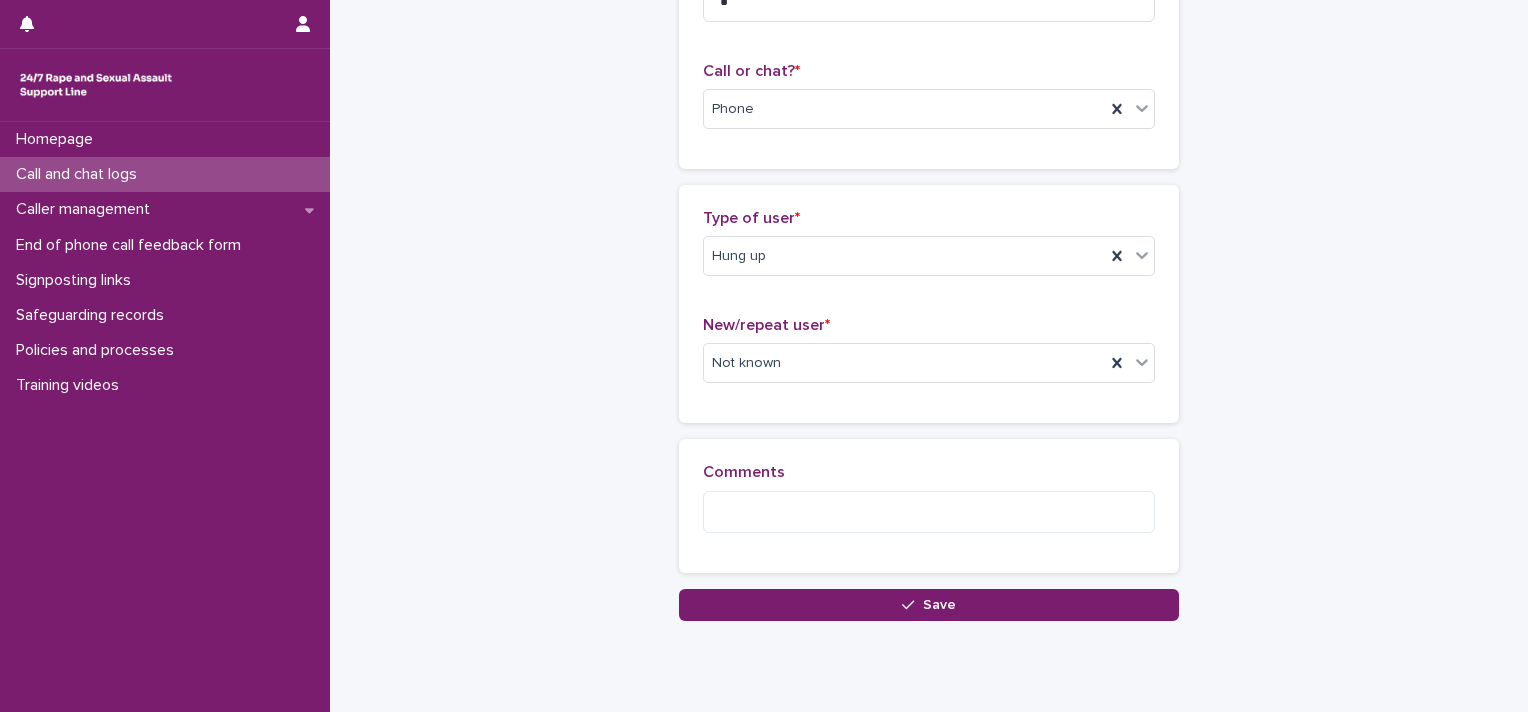 scroll, scrollTop: 350, scrollLeft: 0, axis: vertical 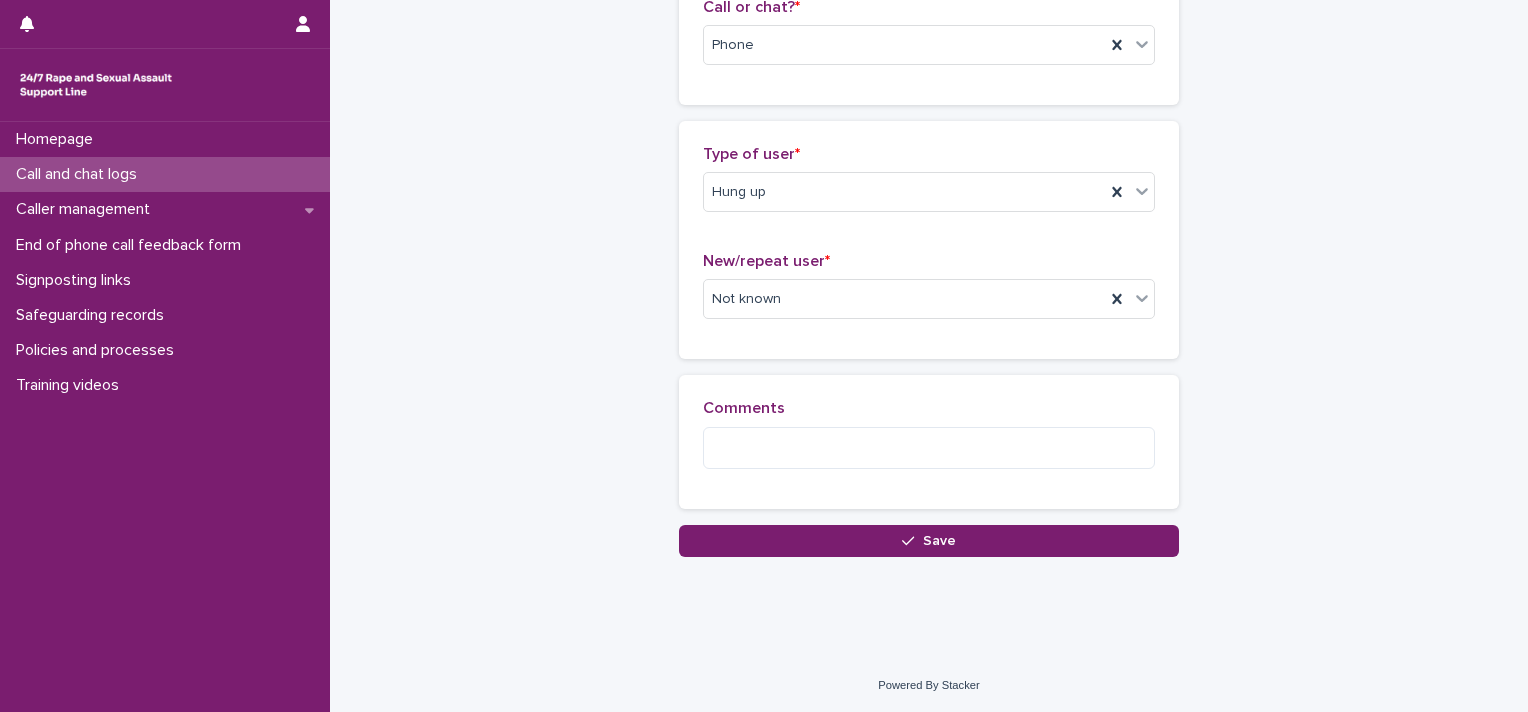 click on "Save" at bounding box center (929, 541) 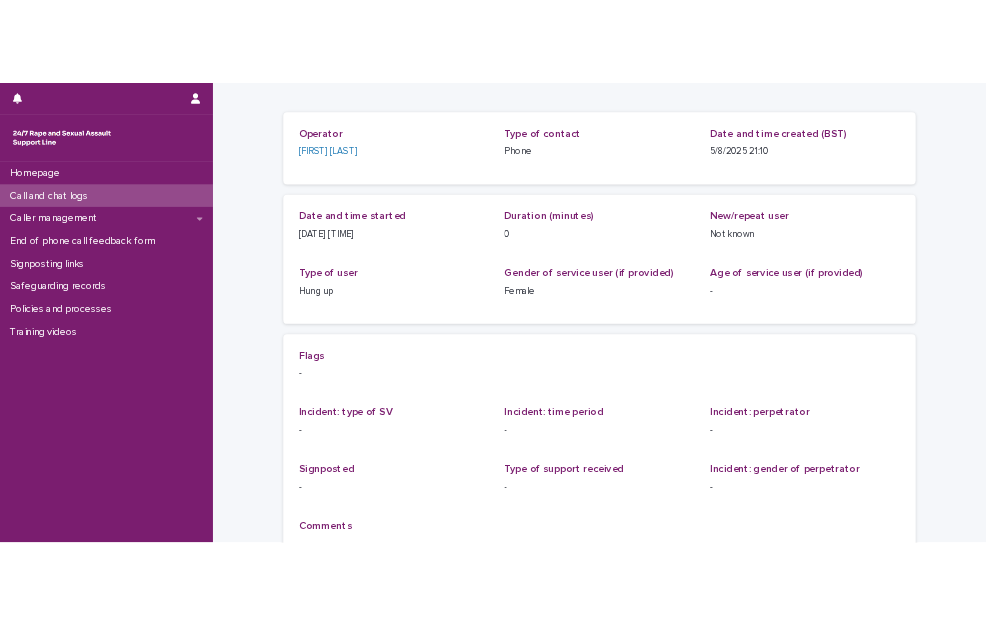 scroll, scrollTop: 0, scrollLeft: 0, axis: both 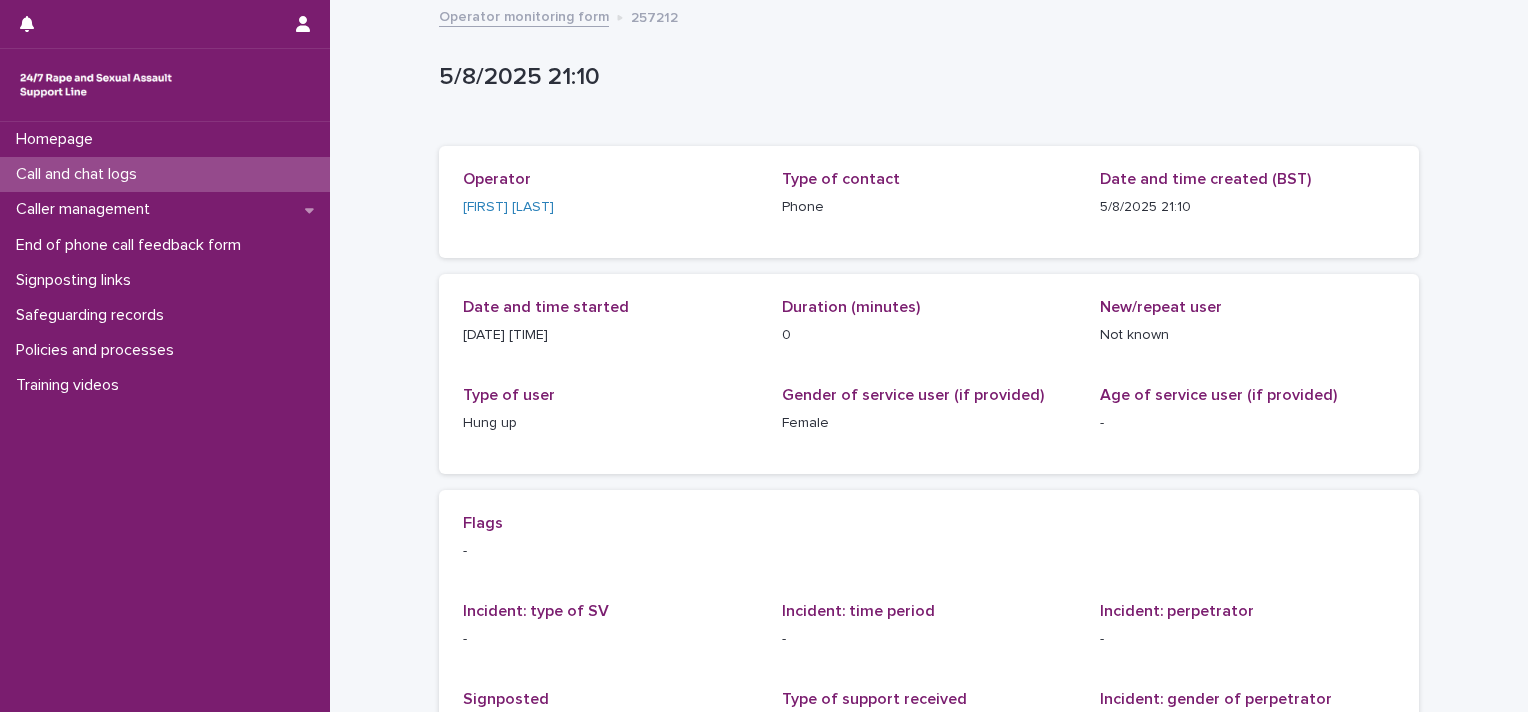 click on "Call and chat logs" at bounding box center (165, 174) 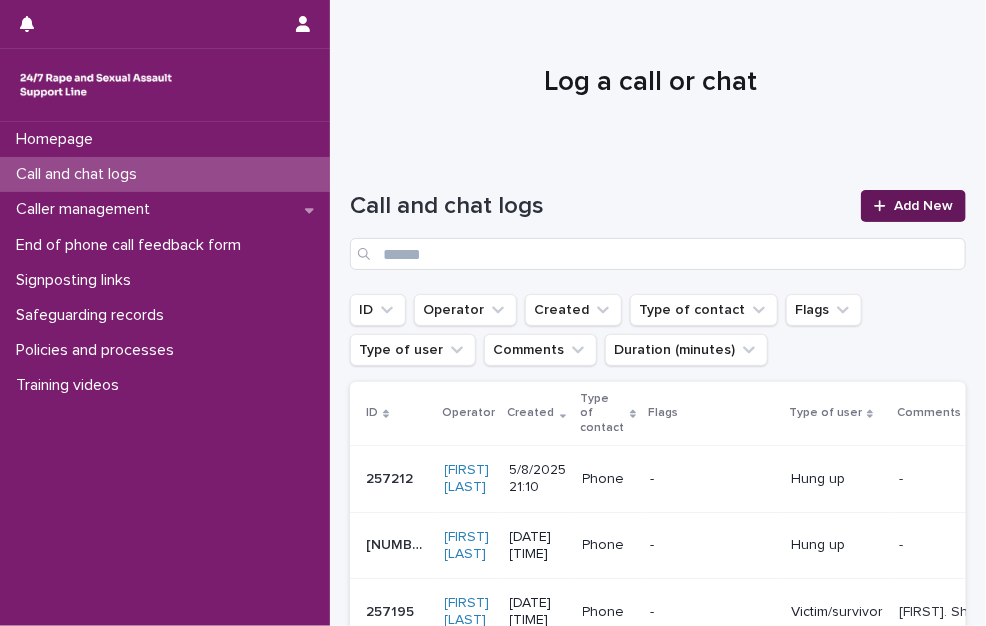 click on "Add New" at bounding box center (923, 206) 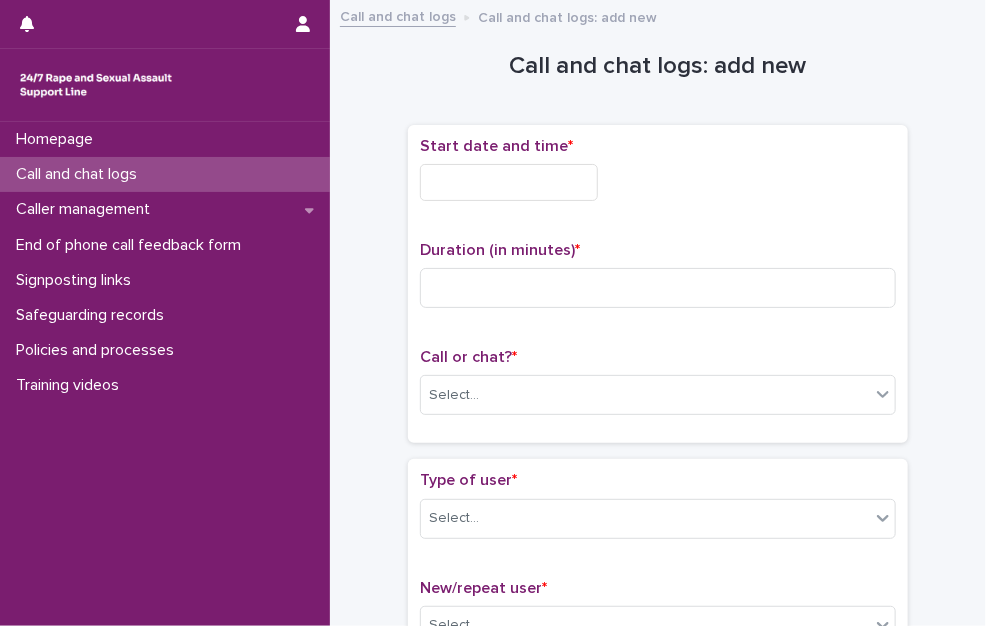 click at bounding box center (509, 182) 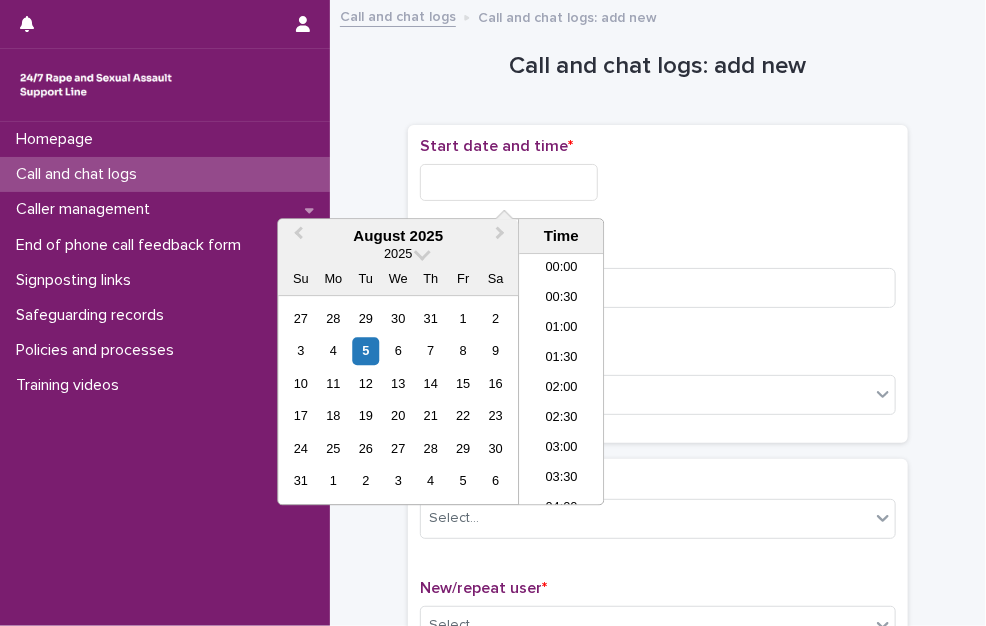 scroll, scrollTop: 1150, scrollLeft: 0, axis: vertical 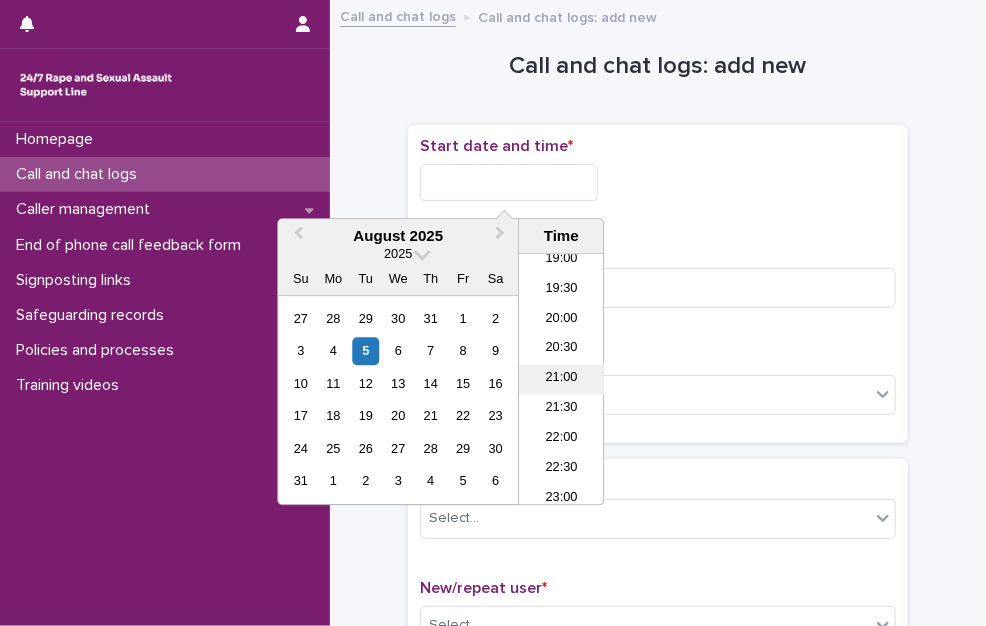 click on "21:00" at bounding box center (561, 380) 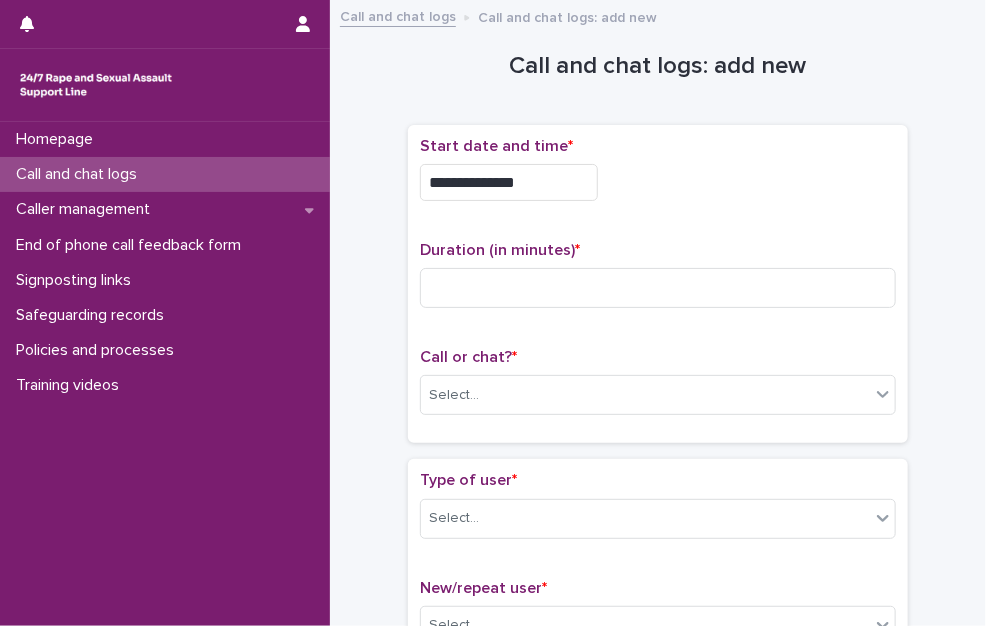 drag, startPoint x: 533, startPoint y: 185, endPoint x: 589, endPoint y: 132, distance: 77.10383 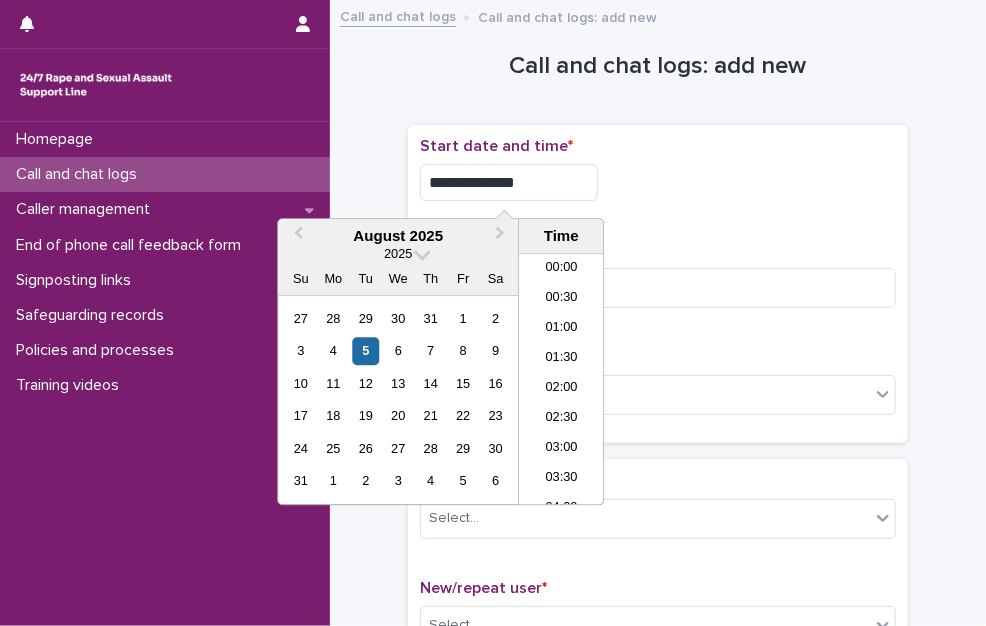 scroll, scrollTop: 1150, scrollLeft: 0, axis: vertical 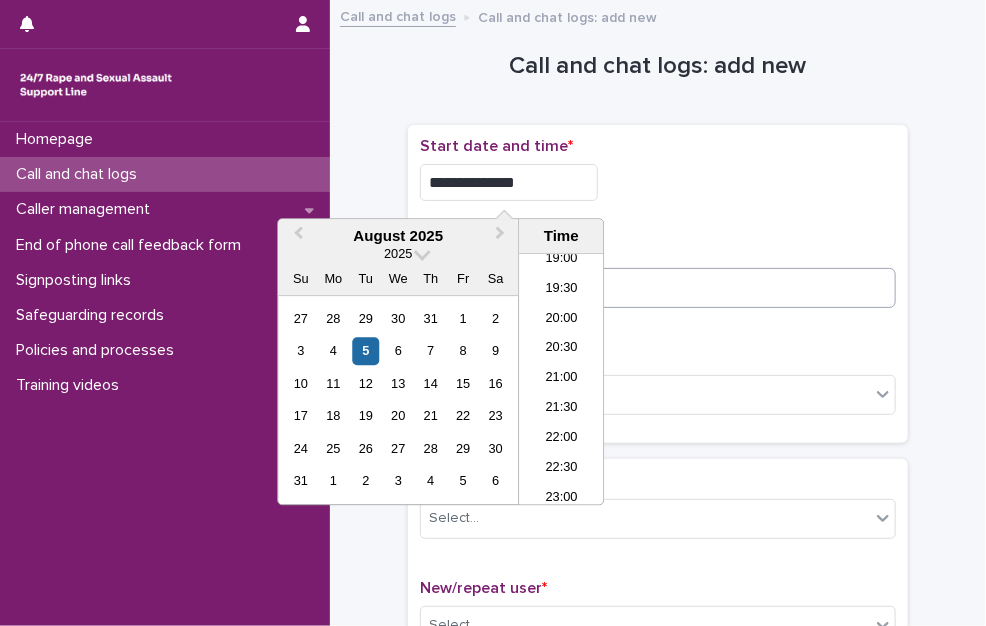 type on "**********" 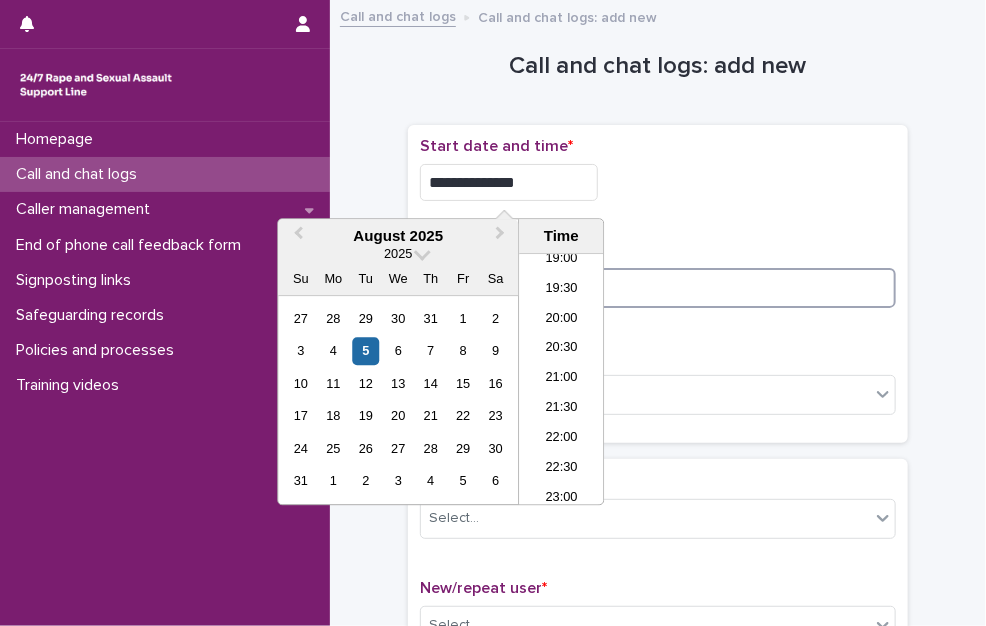click at bounding box center (658, 288) 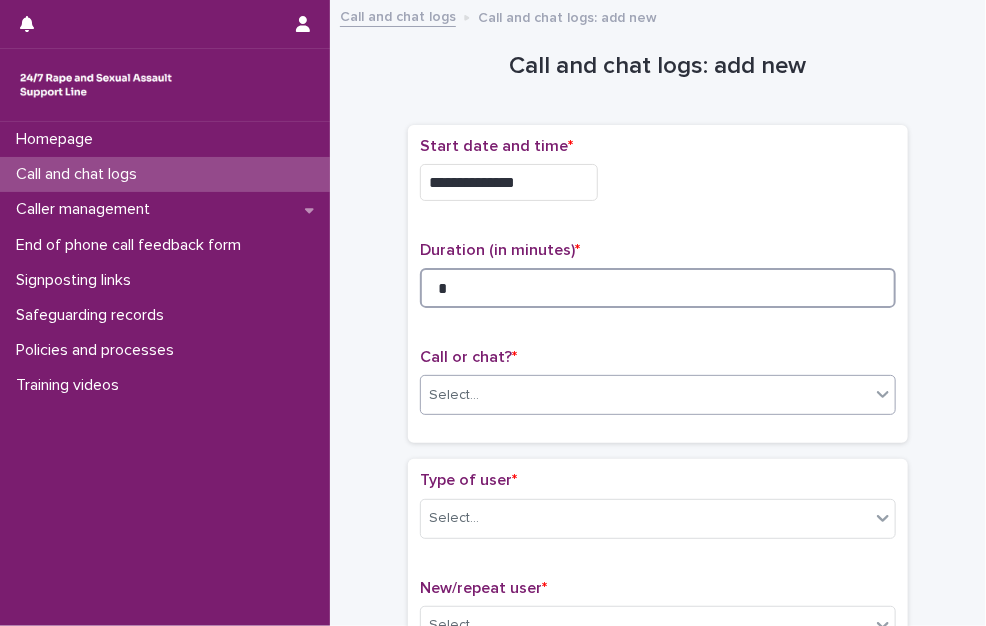 type on "*" 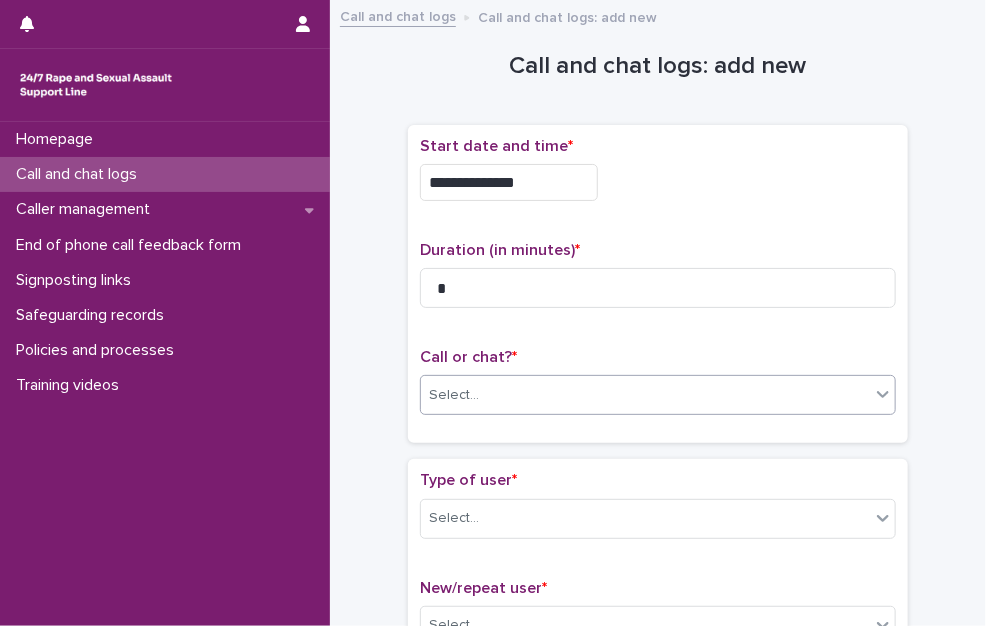 click on "Select..." at bounding box center (645, 395) 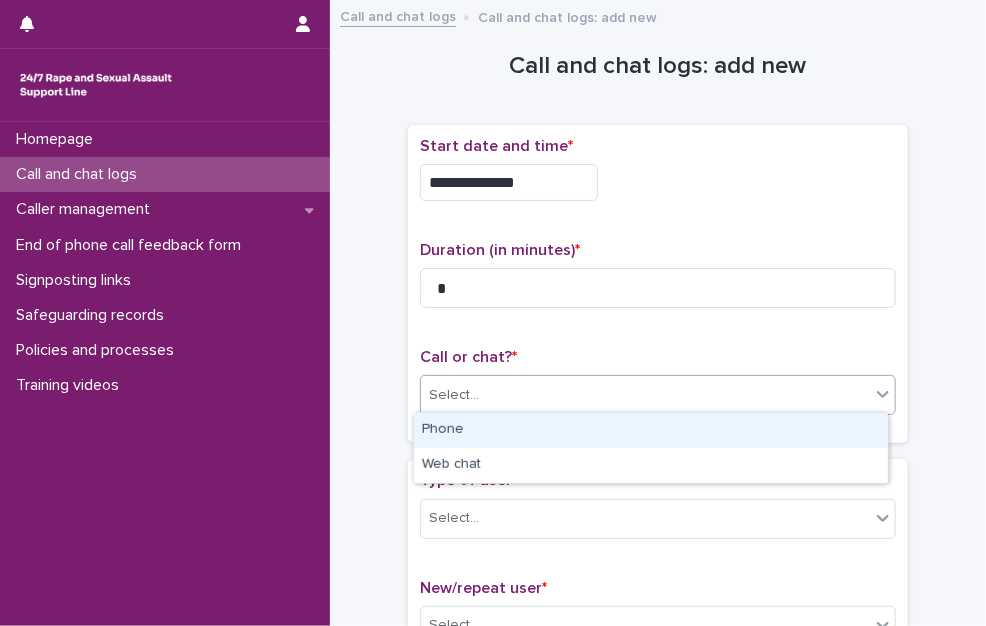 click on "Phone" at bounding box center (651, 430) 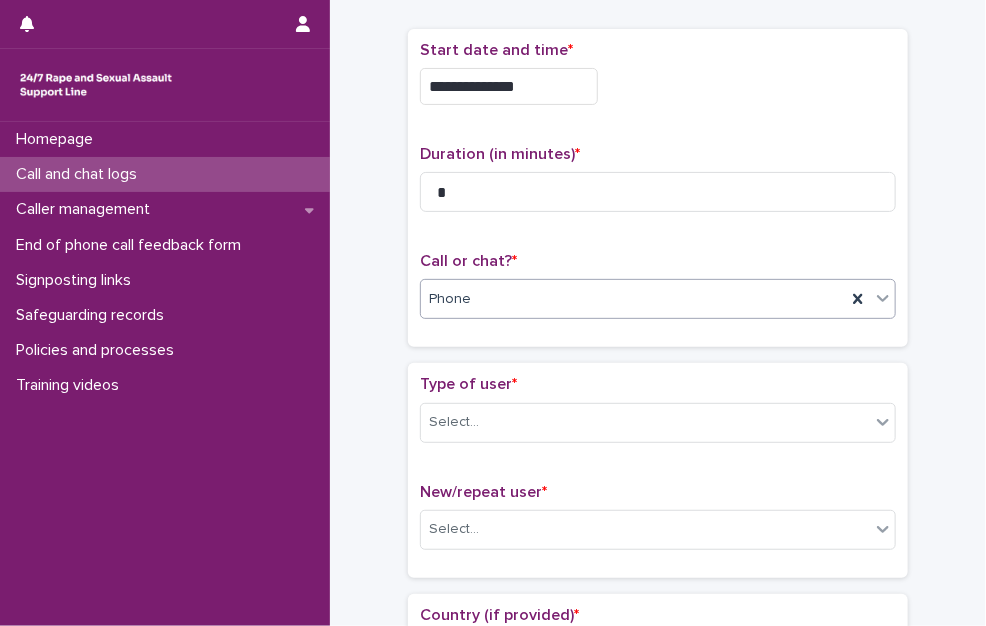 scroll, scrollTop: 100, scrollLeft: 0, axis: vertical 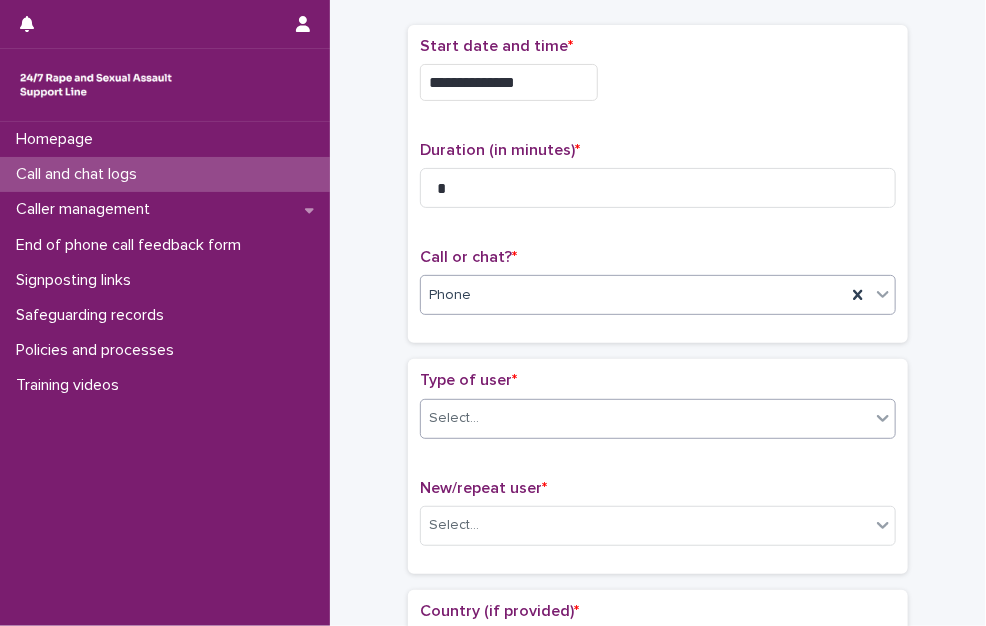 click on "Select..." at bounding box center (658, 419) 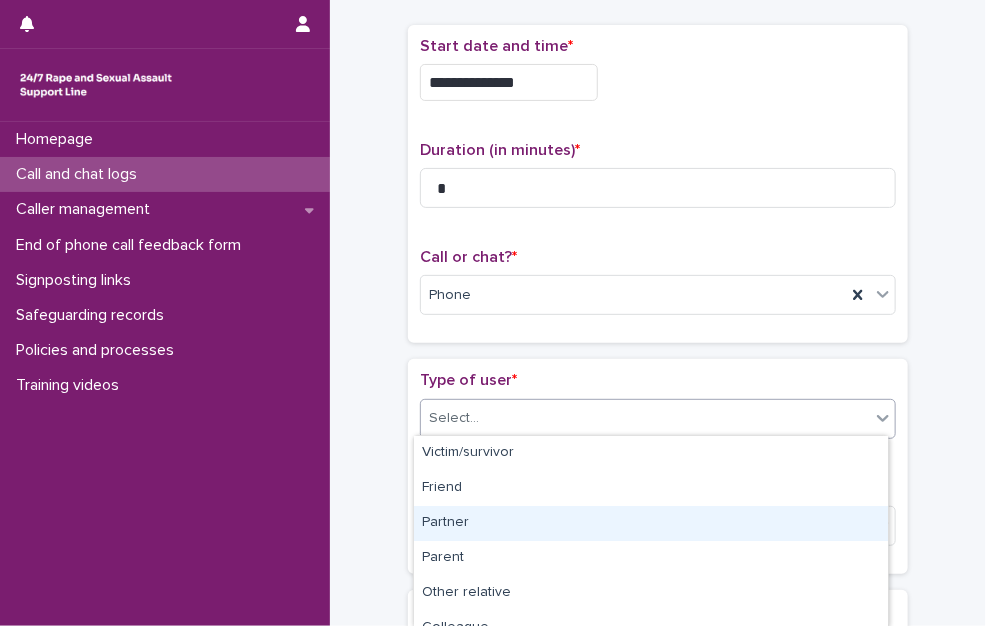 scroll, scrollTop: 332, scrollLeft: 0, axis: vertical 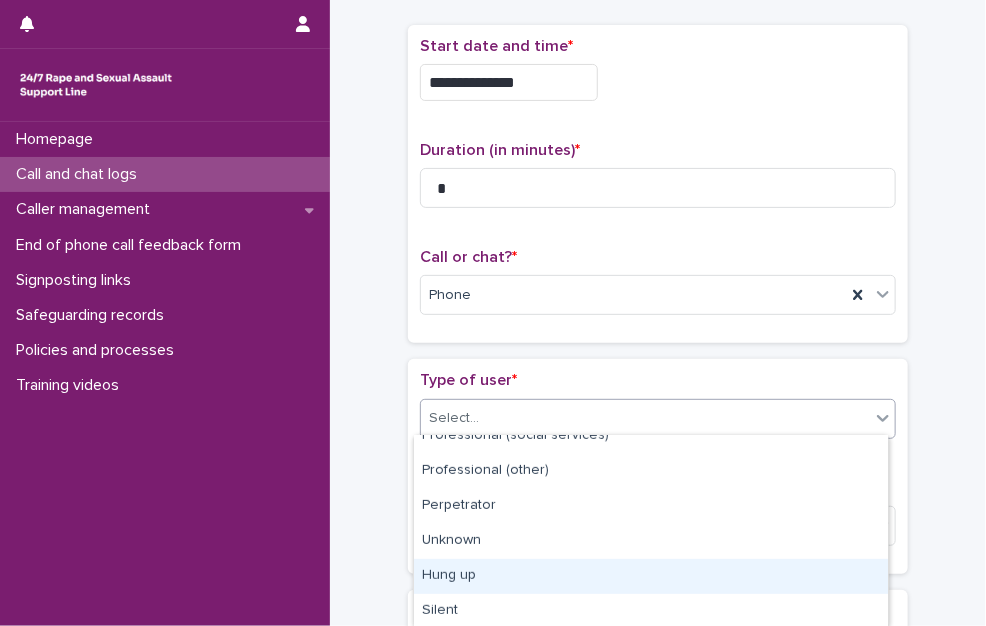 click on "Hung up" at bounding box center [651, 576] 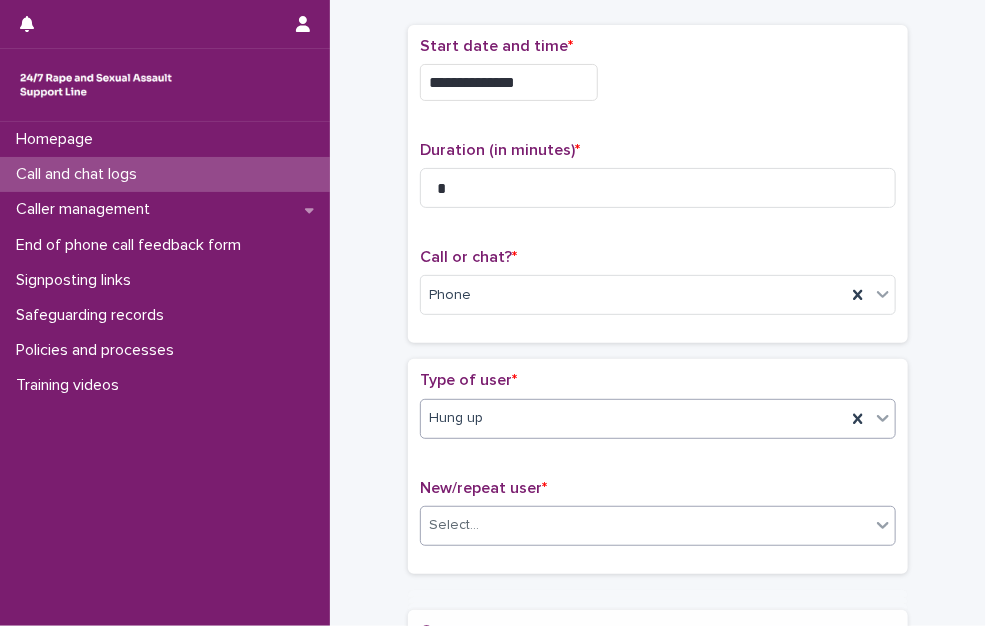 click on "Select..." at bounding box center (645, 525) 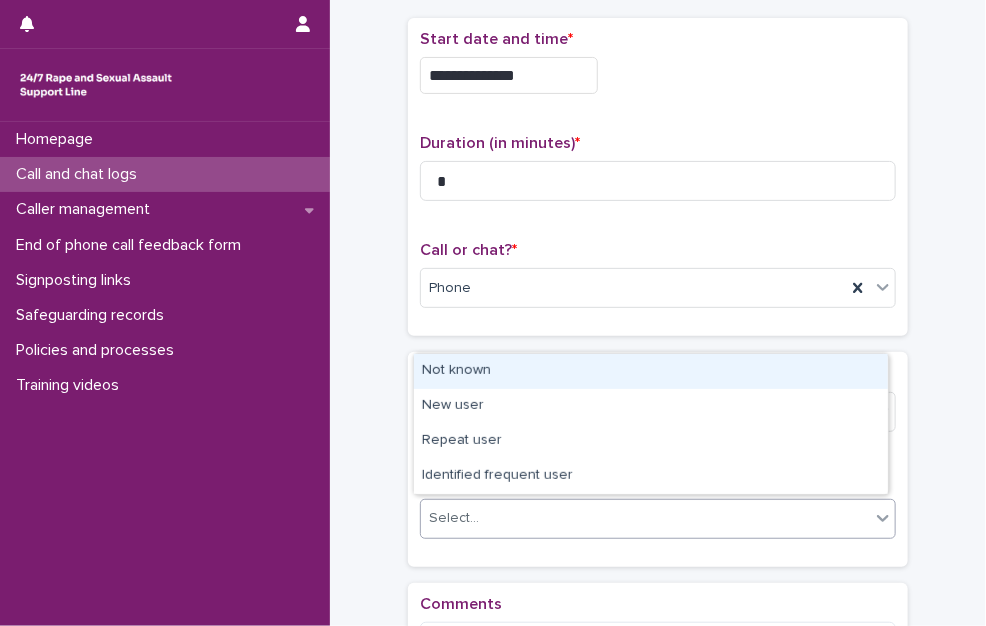 click on "Not known" at bounding box center [651, 371] 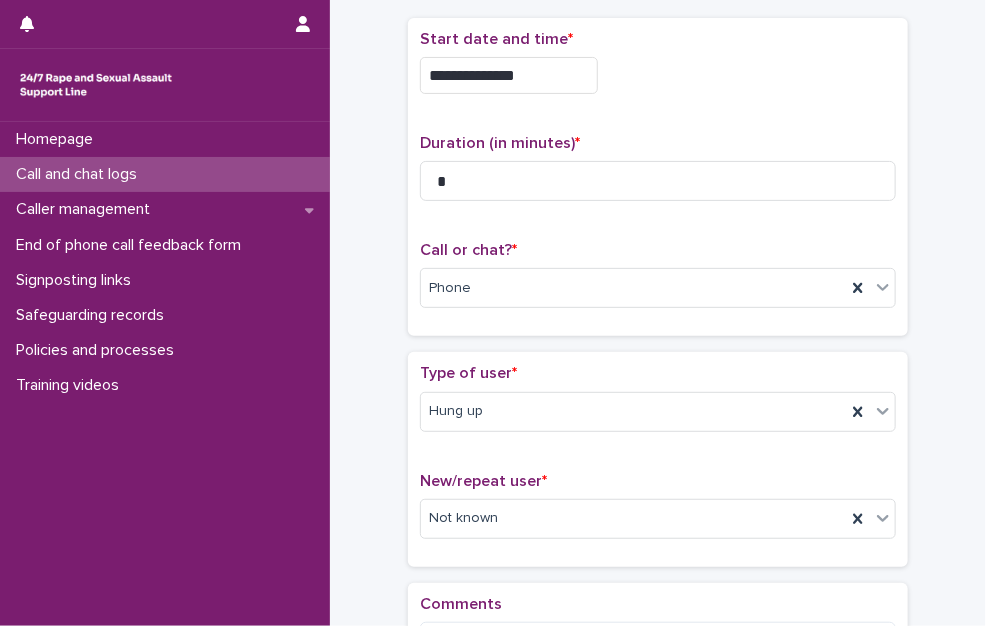 click on "**********" at bounding box center (658, 323) 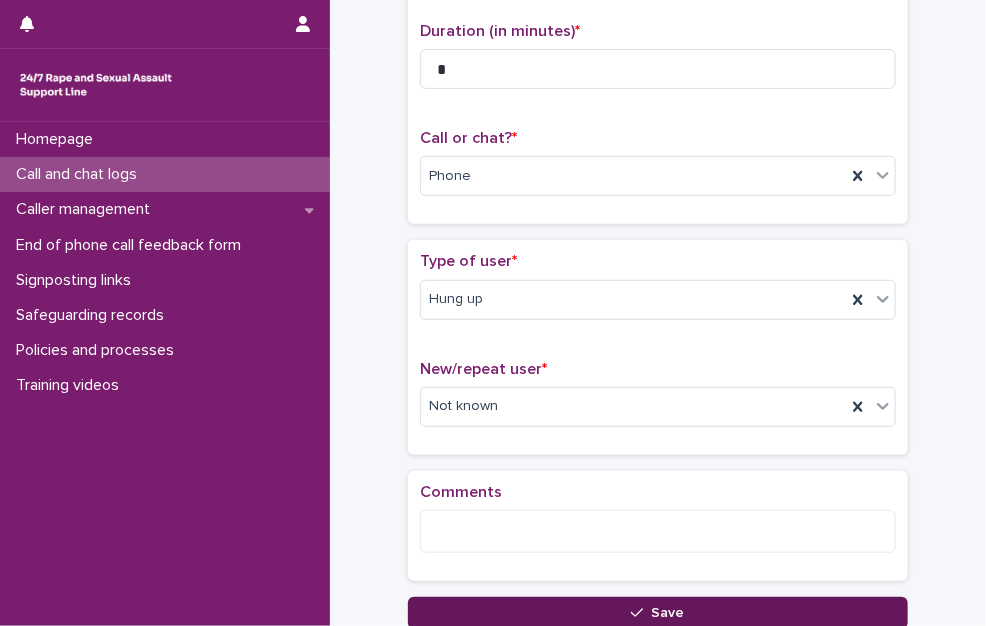 scroll, scrollTop: 373, scrollLeft: 0, axis: vertical 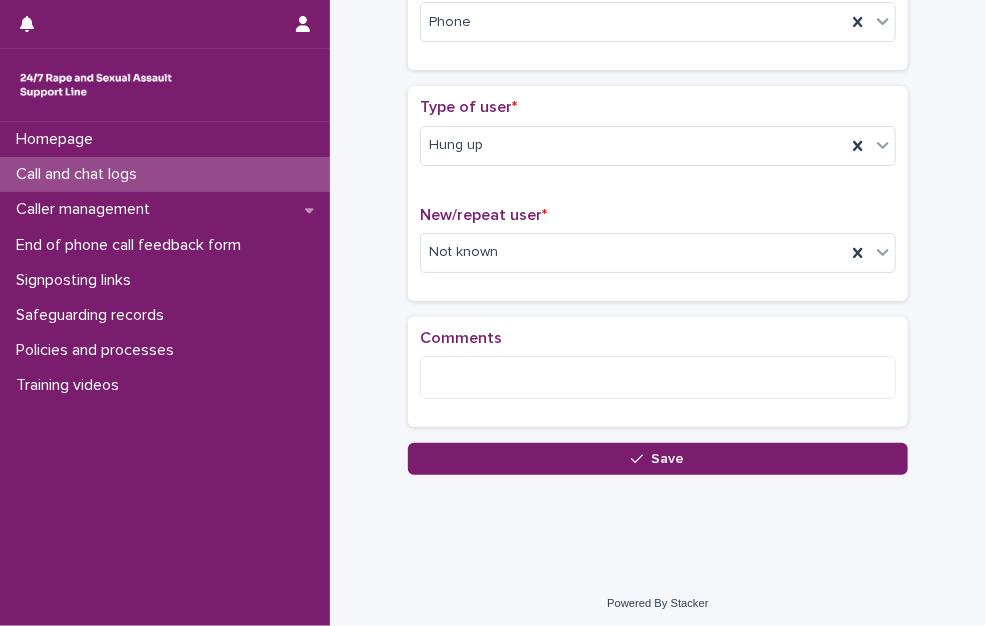 click on "Save" at bounding box center (658, 459) 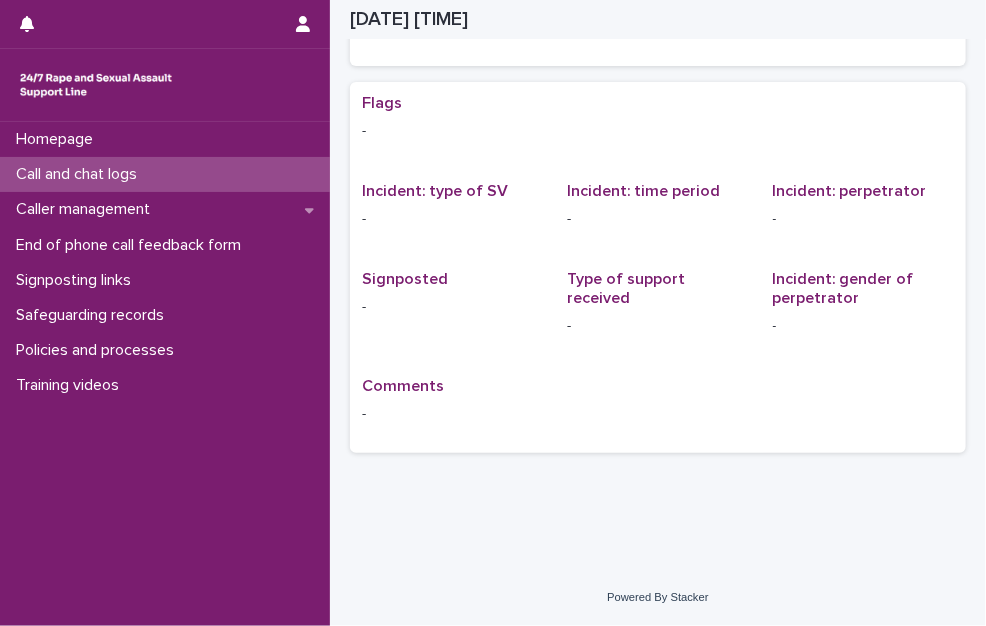 scroll, scrollTop: 0, scrollLeft: 0, axis: both 